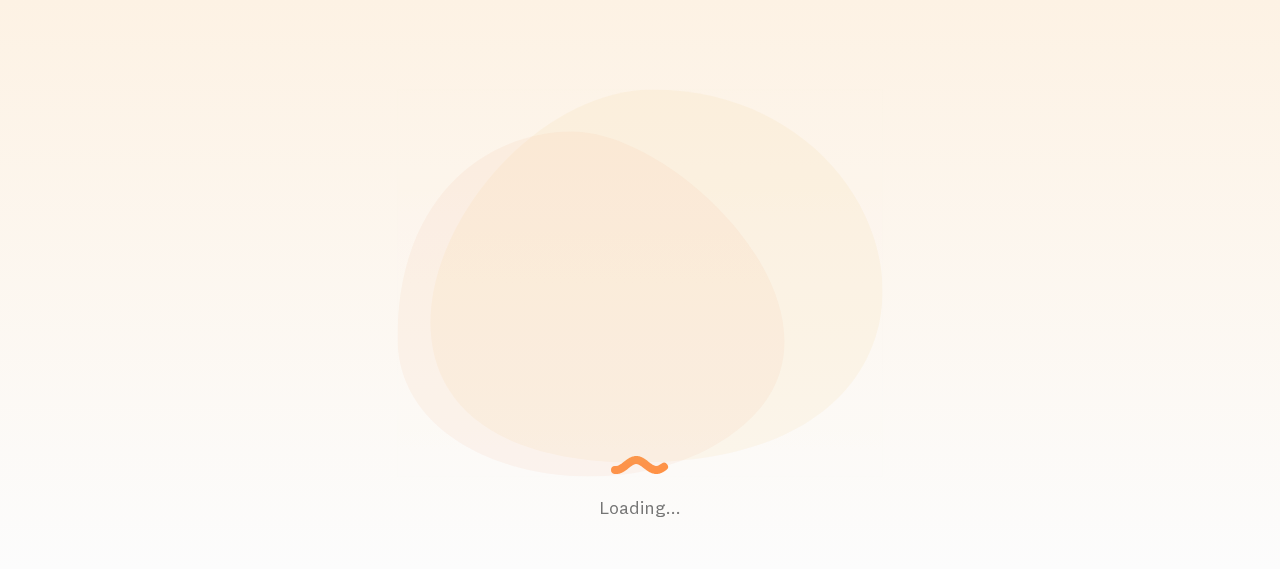 scroll, scrollTop: 0, scrollLeft: 0, axis: both 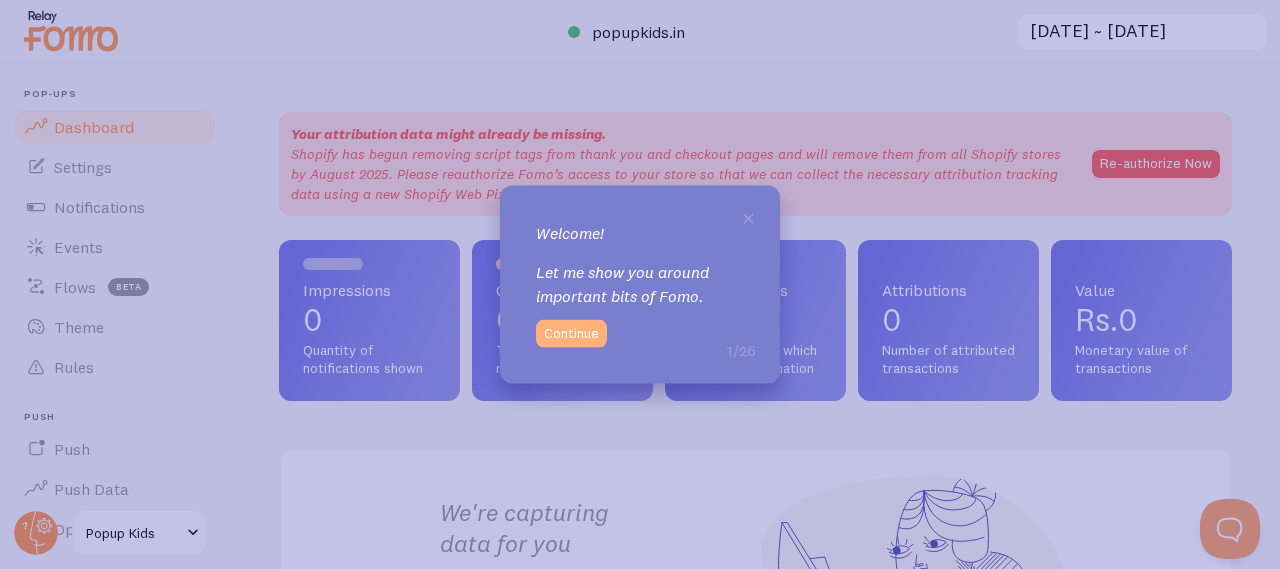click on "Continue" at bounding box center (571, 334) 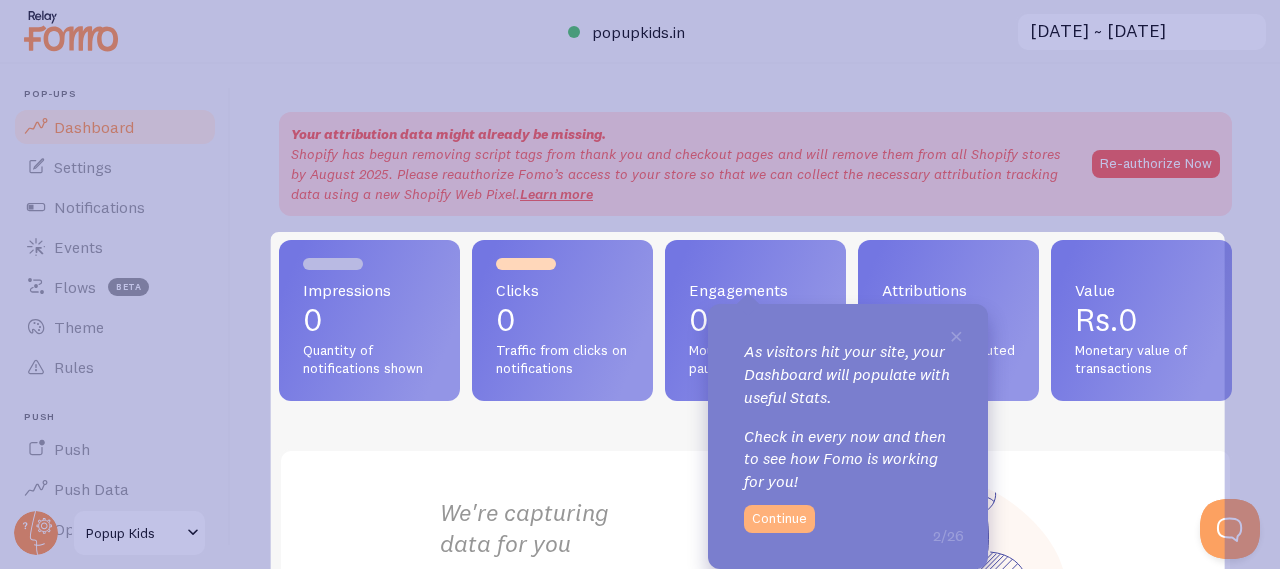 click on "Continue" at bounding box center (779, 519) 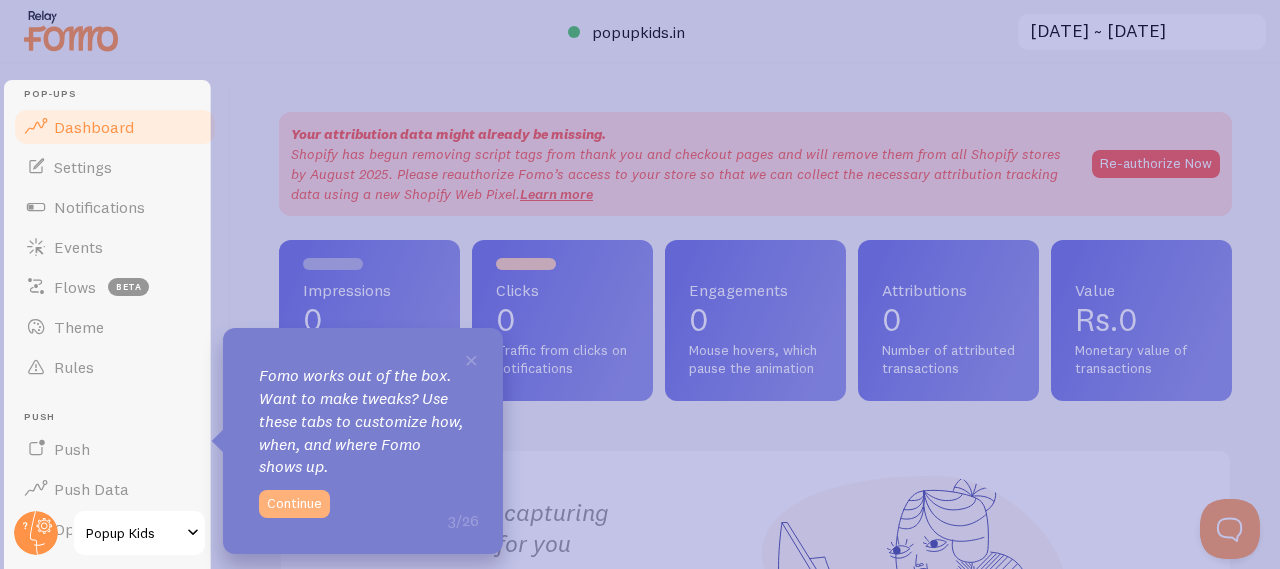click on "Continue" at bounding box center (294, 504) 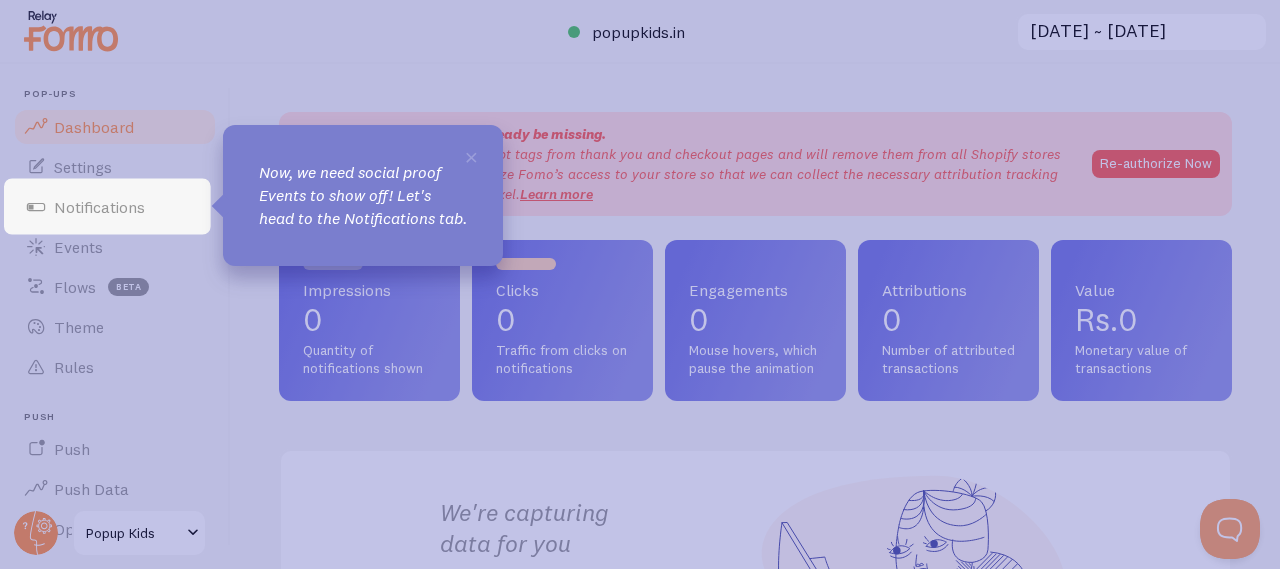 click on "Now, we need social proof Events to show off! Let's head to the Notifications tab." at bounding box center [363, 195] 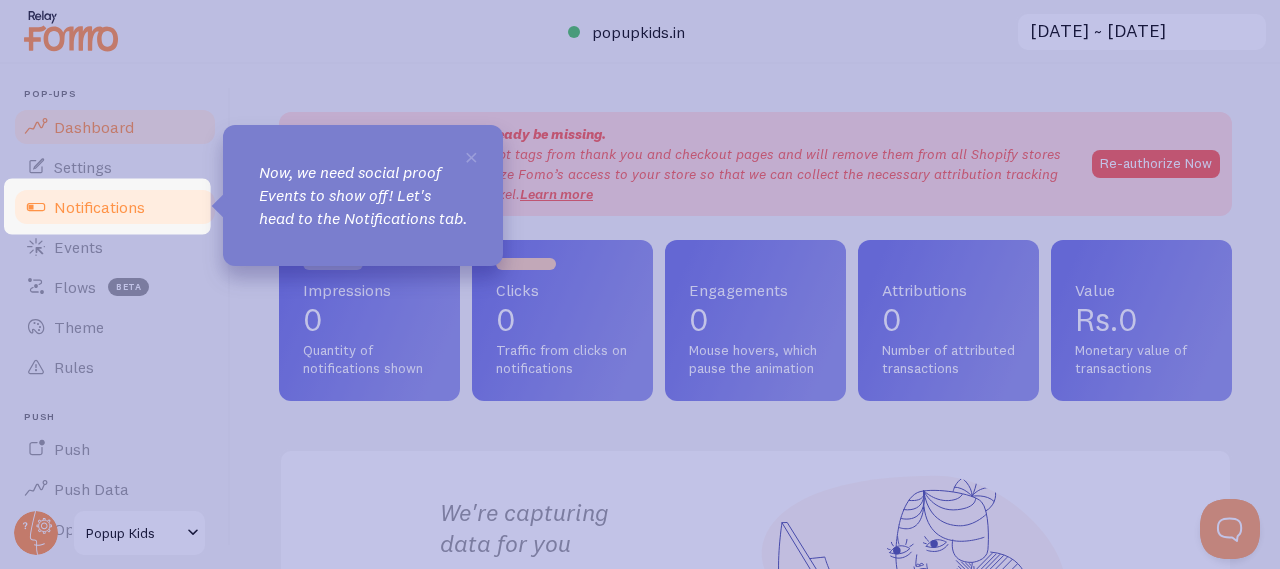 click on "Notifications" at bounding box center (99, 207) 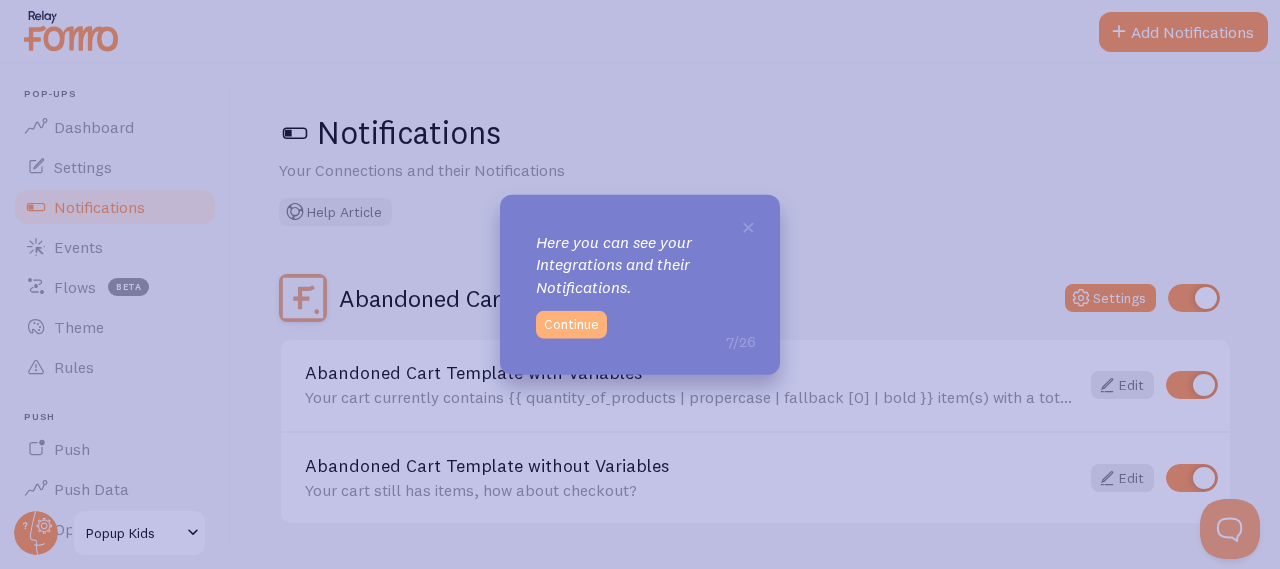click on "Continue" at bounding box center (571, 325) 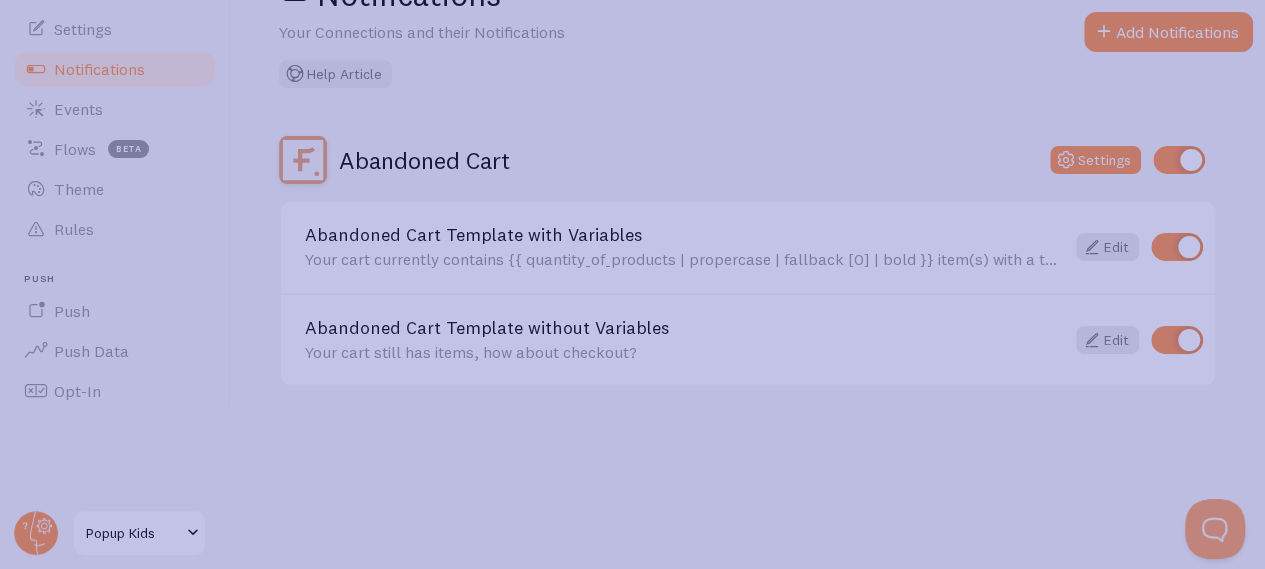 scroll, scrollTop: 147, scrollLeft: 0, axis: vertical 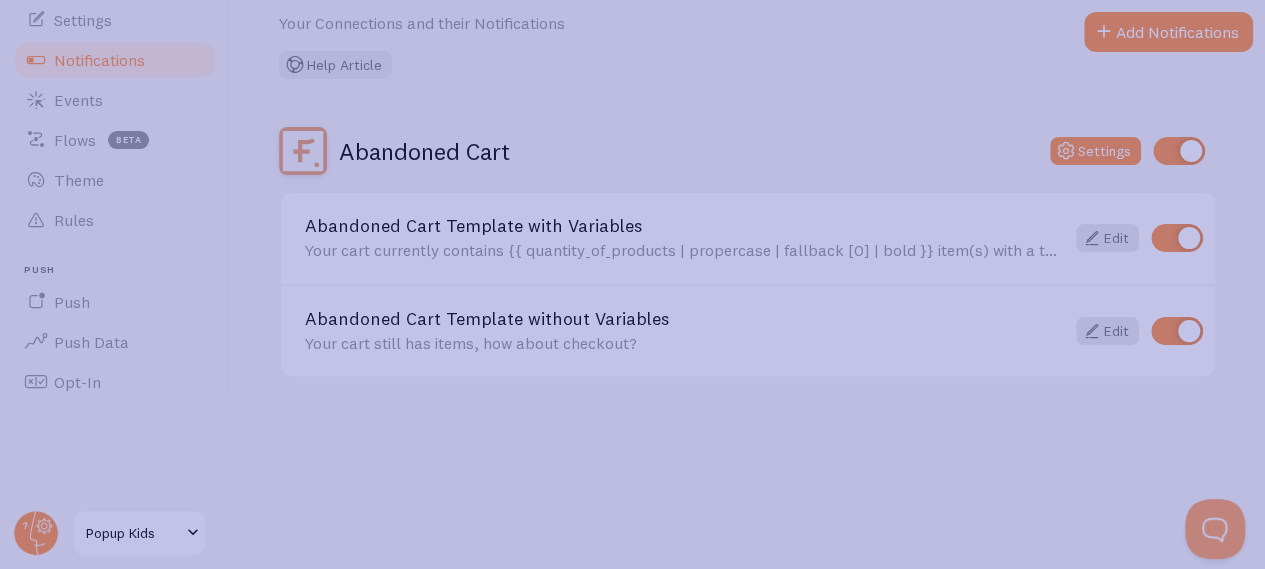 click 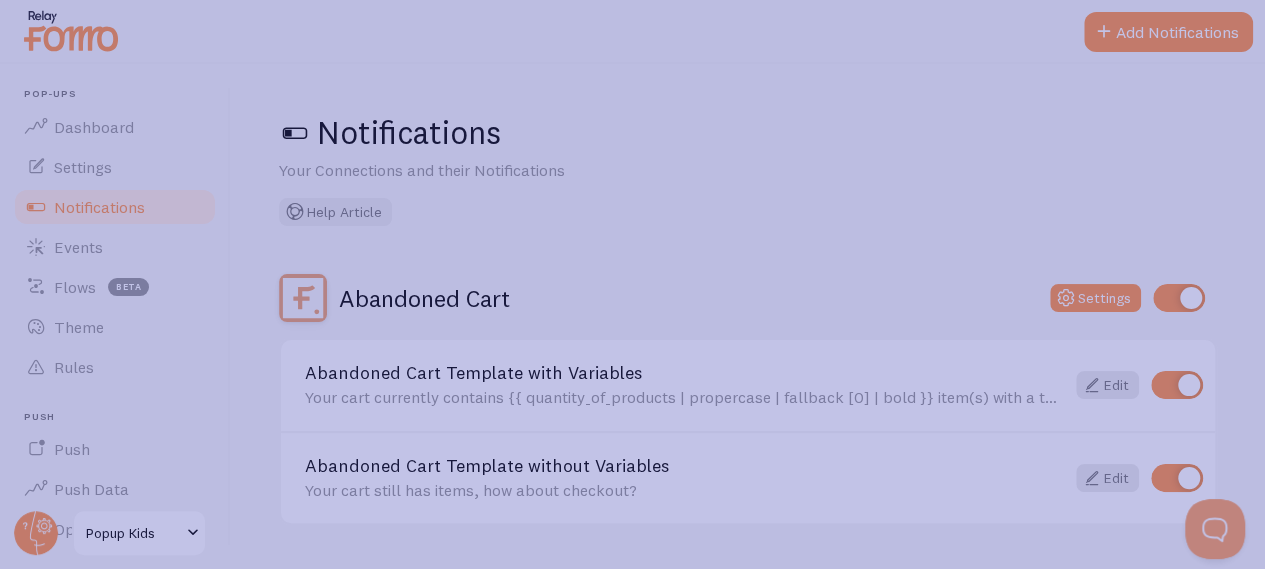 click 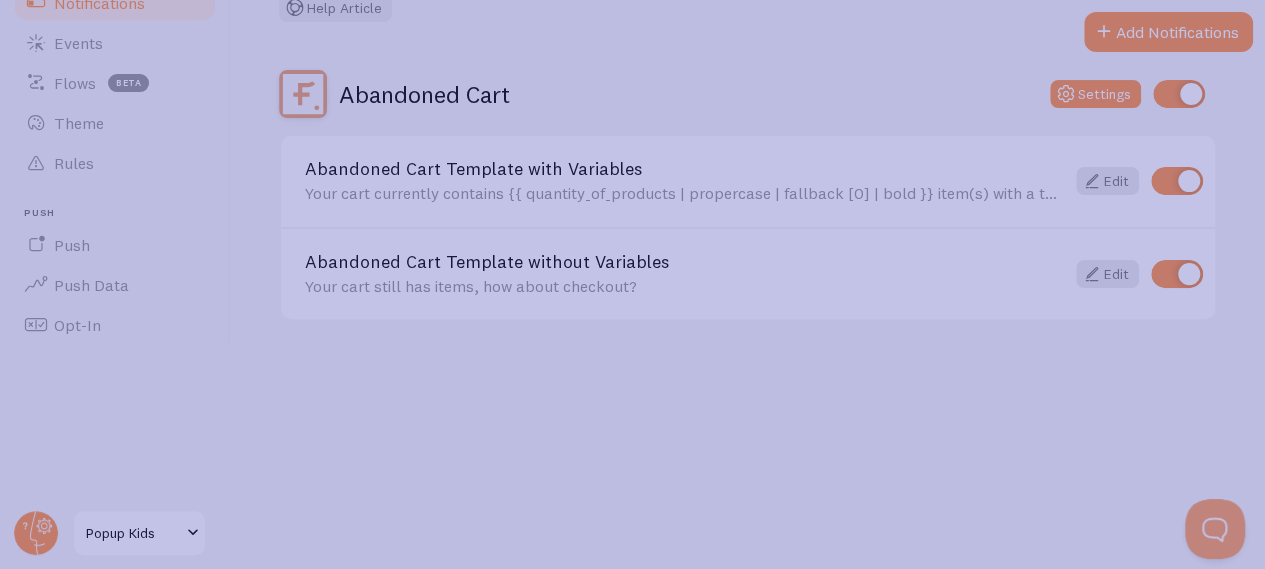 scroll, scrollTop: 212, scrollLeft: 0, axis: vertical 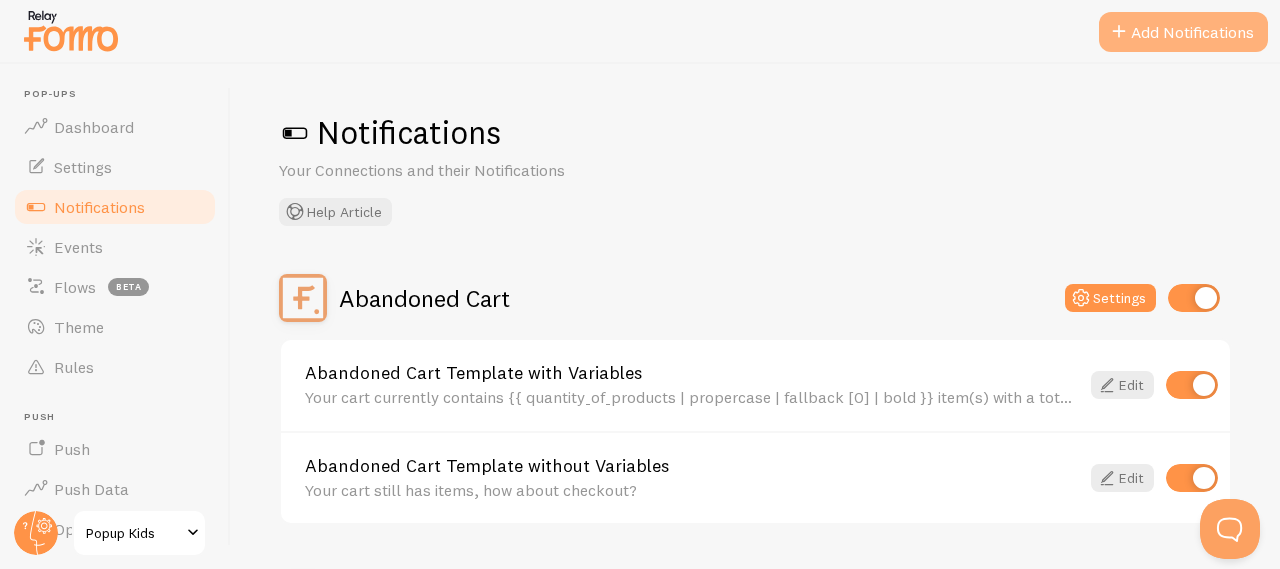 click on "Add Notifications" at bounding box center [1183, 32] 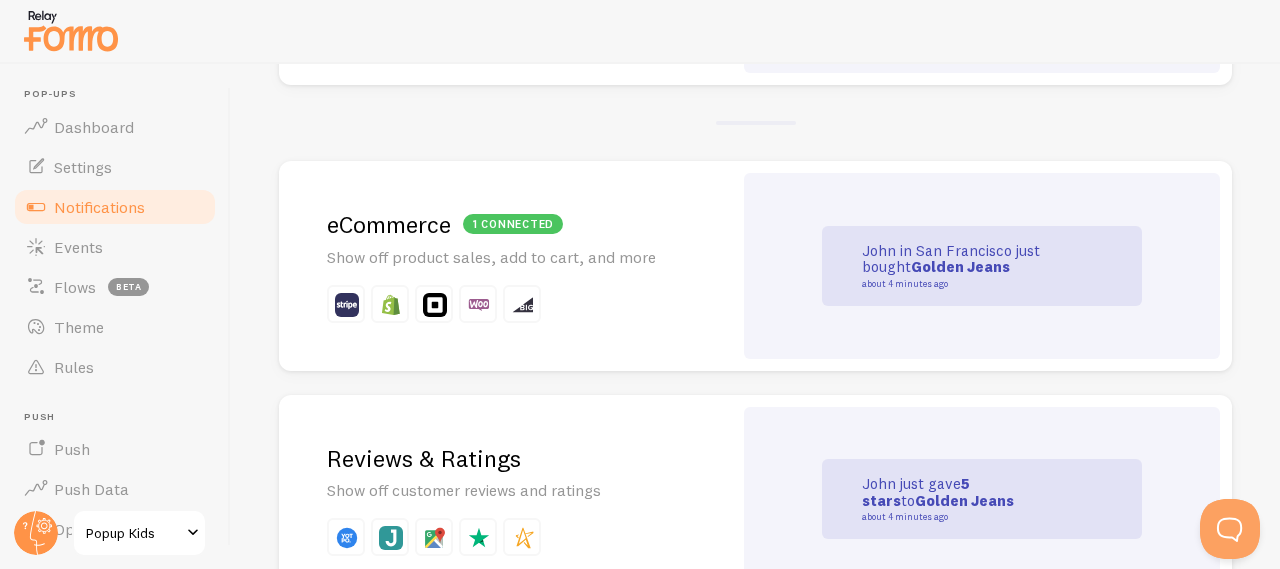 scroll, scrollTop: 391, scrollLeft: 0, axis: vertical 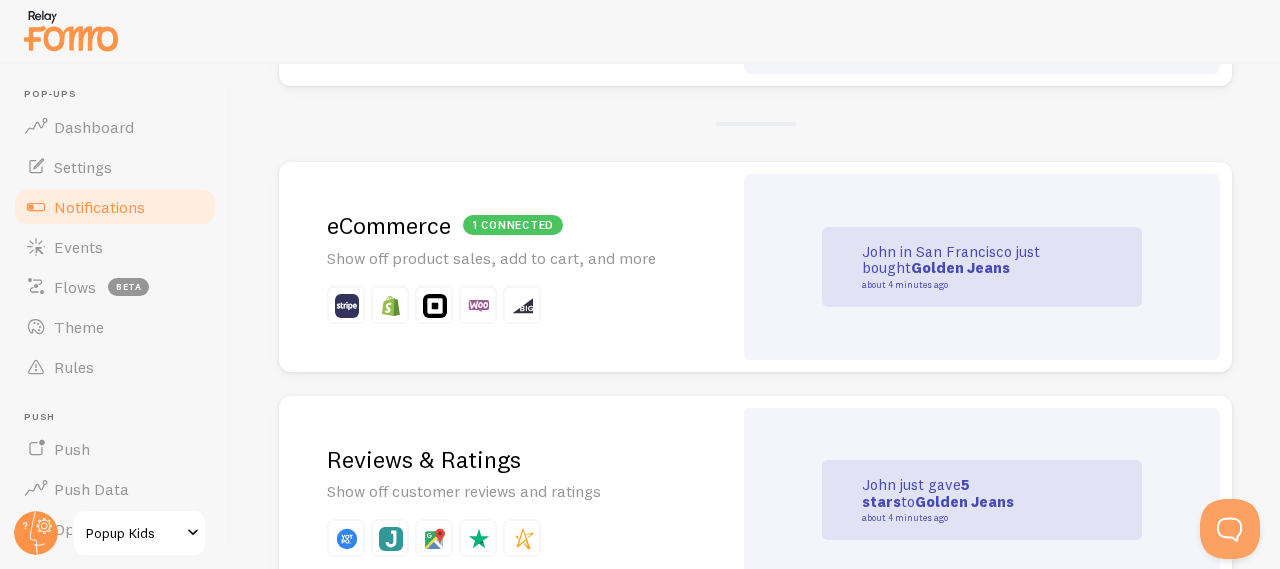 click on "1
connected
eCommerce
Show off product sales, add to cart, and more" at bounding box center (505, 267) 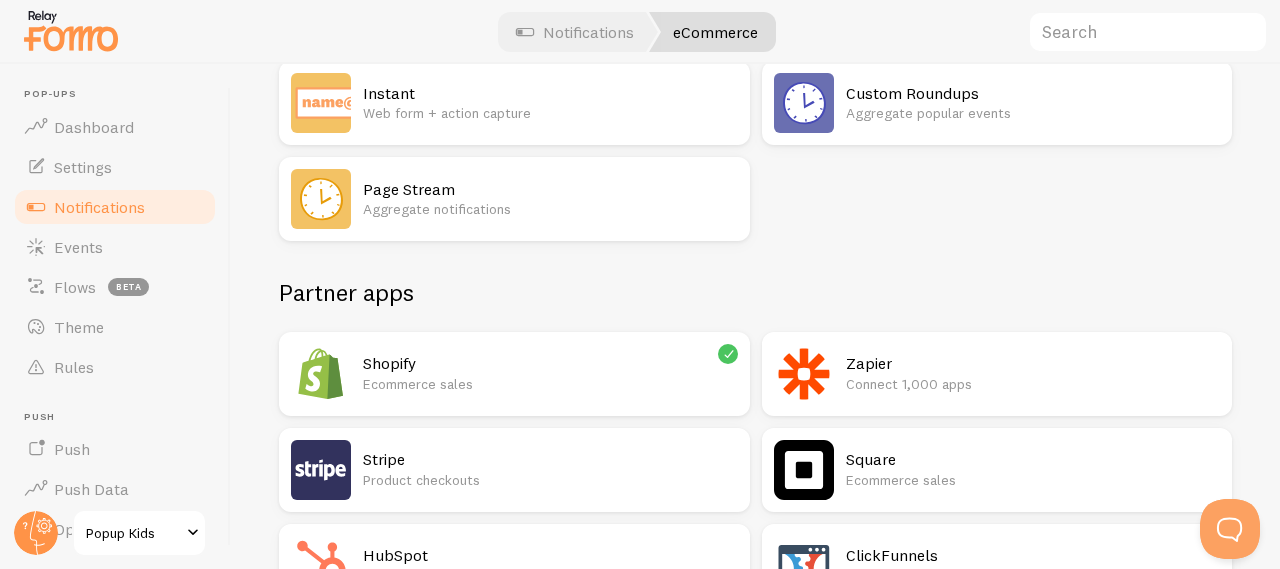 scroll, scrollTop: 225, scrollLeft: 0, axis: vertical 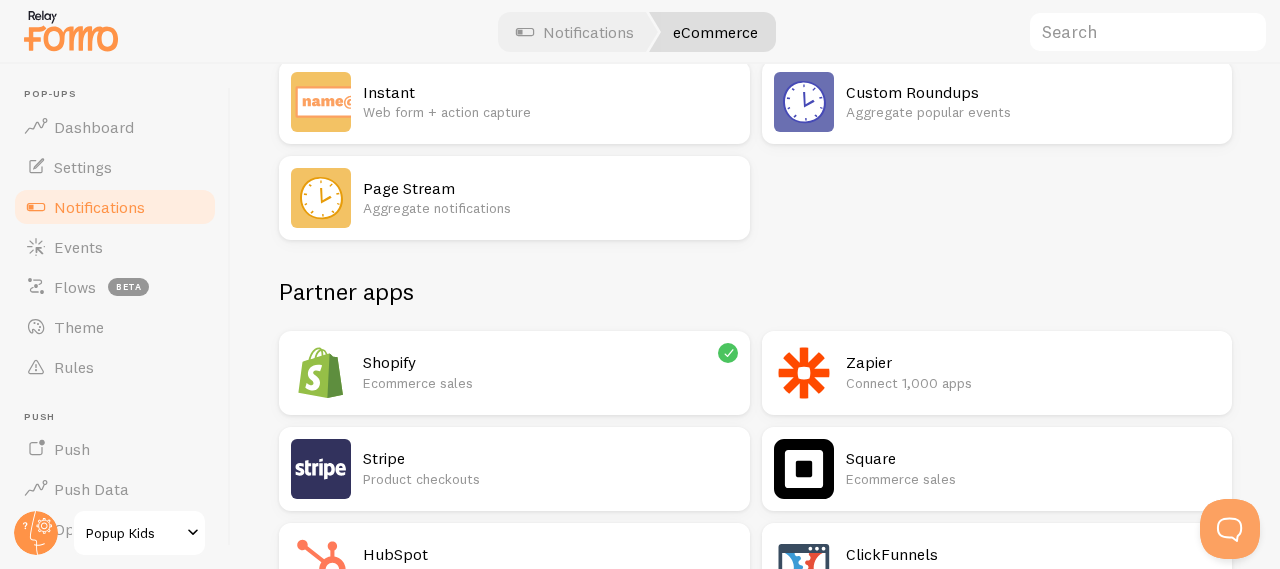 click on "Shopify" at bounding box center (550, 362) 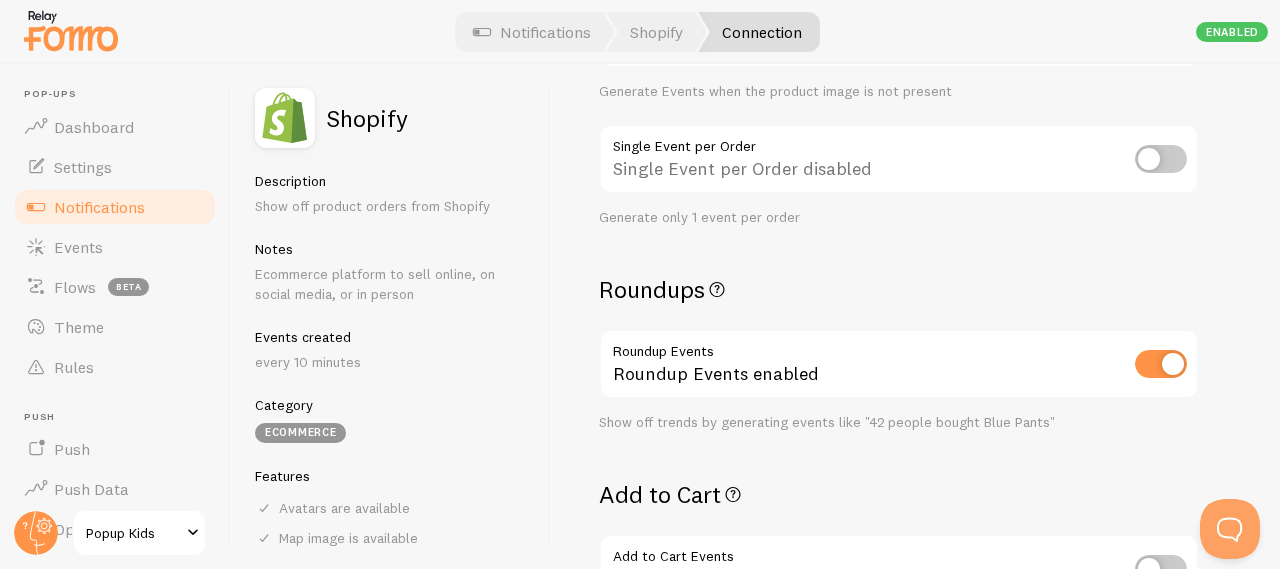 scroll, scrollTop: 0, scrollLeft: 0, axis: both 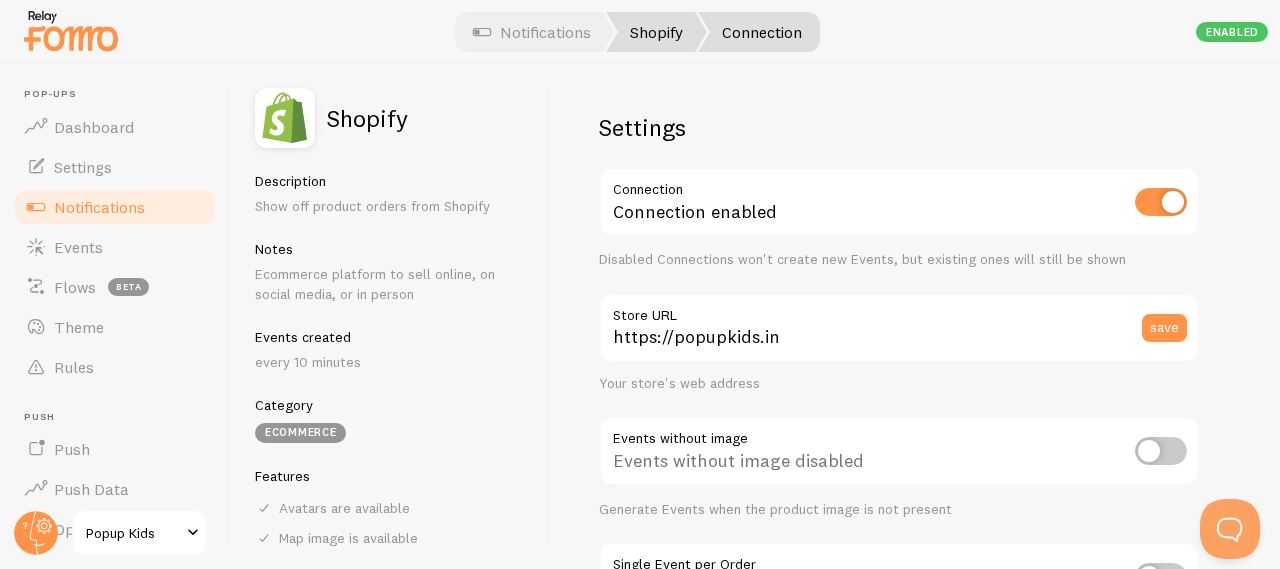 click on "Shopify" at bounding box center [656, 32] 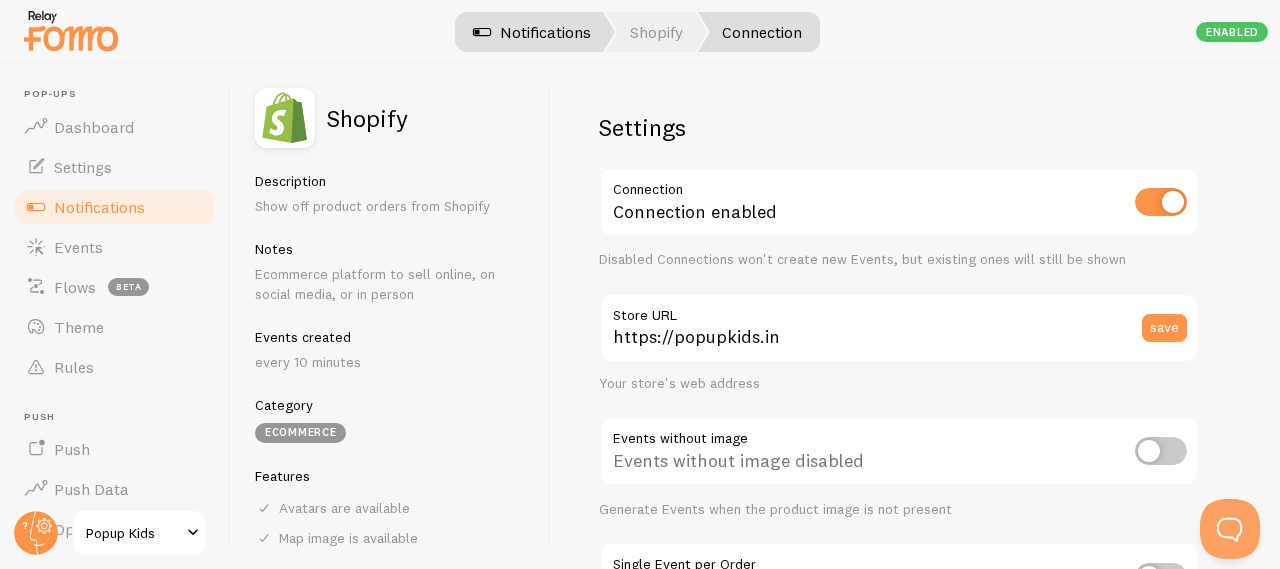 click on "Notifications" at bounding box center (532, 32) 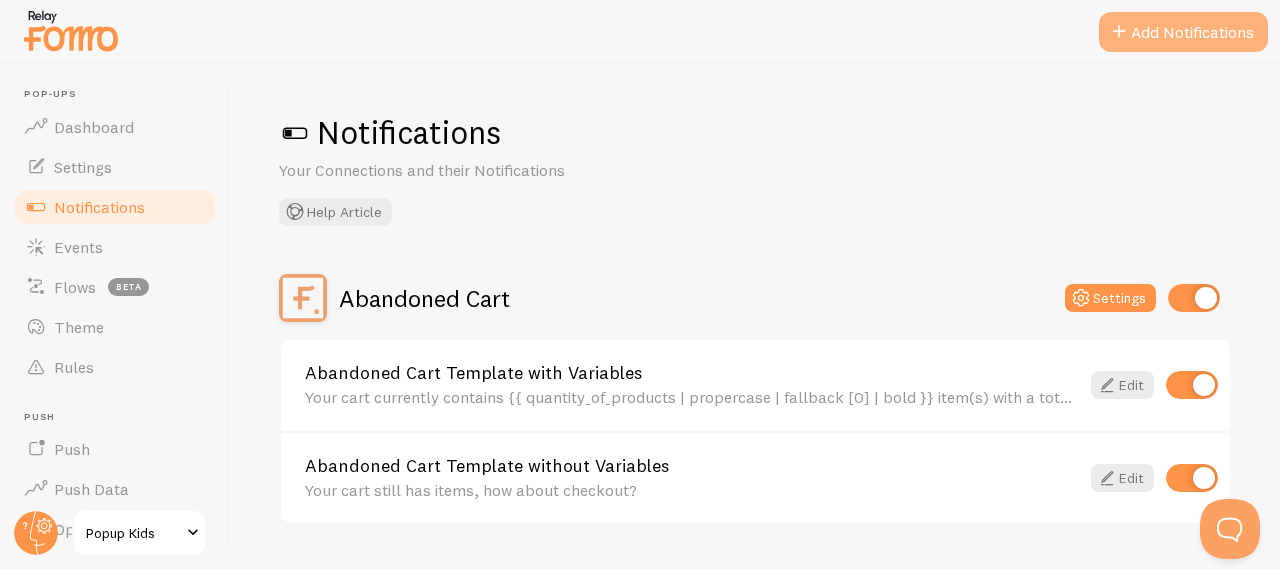 click on "Add Notifications" at bounding box center [1183, 32] 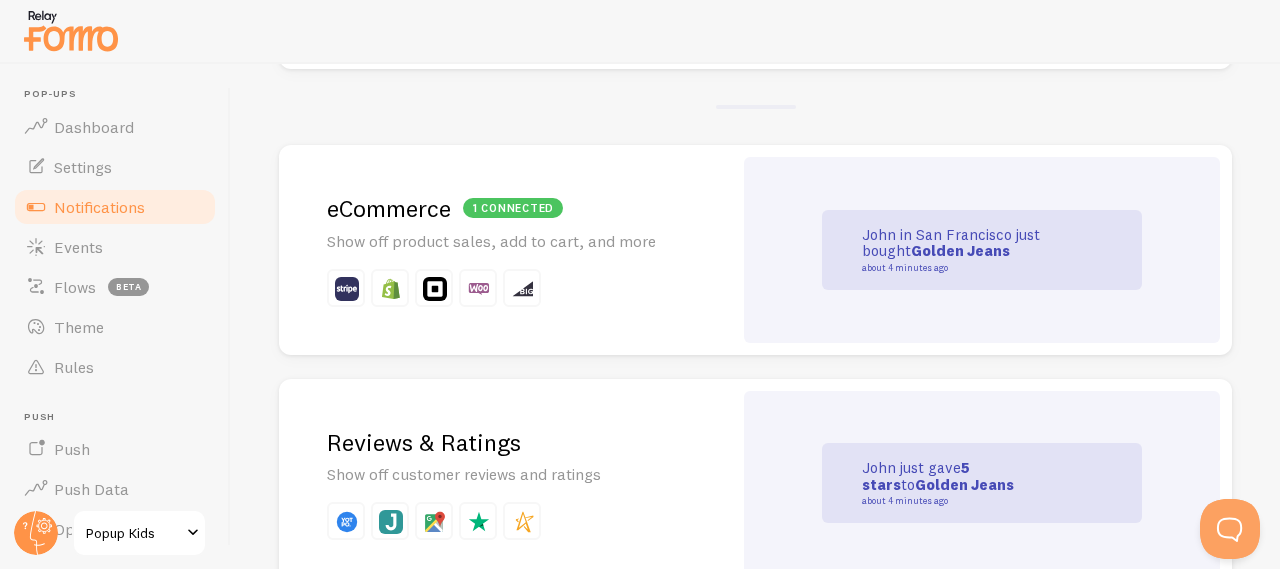 scroll, scrollTop: 409, scrollLeft: 0, axis: vertical 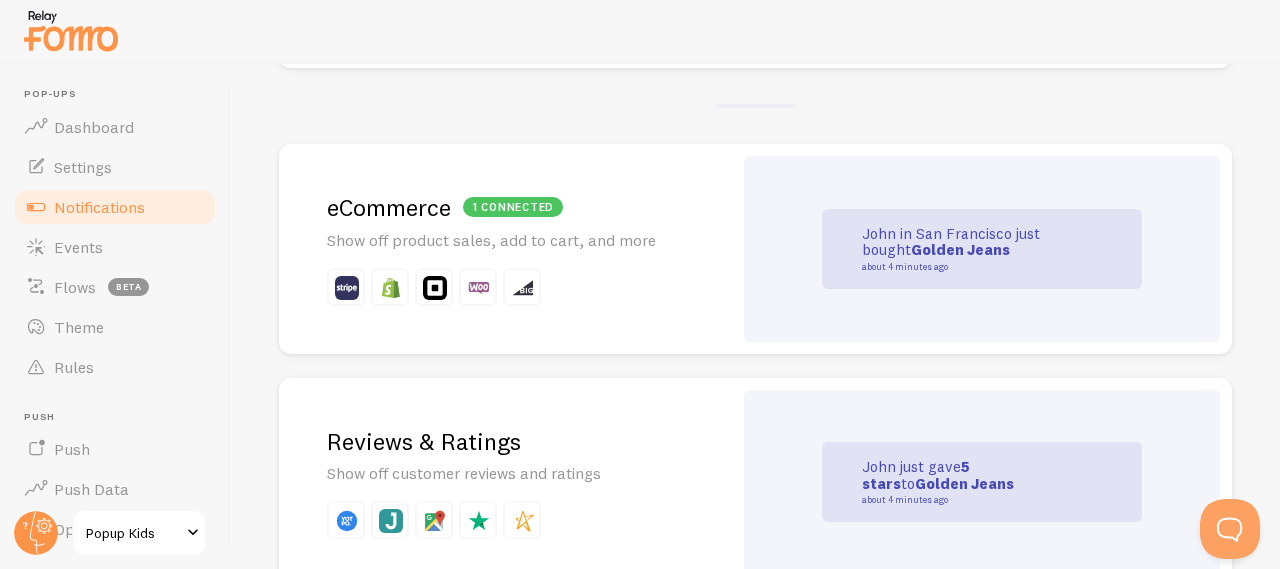 click on "1
connected
eCommerce" at bounding box center (505, 207) 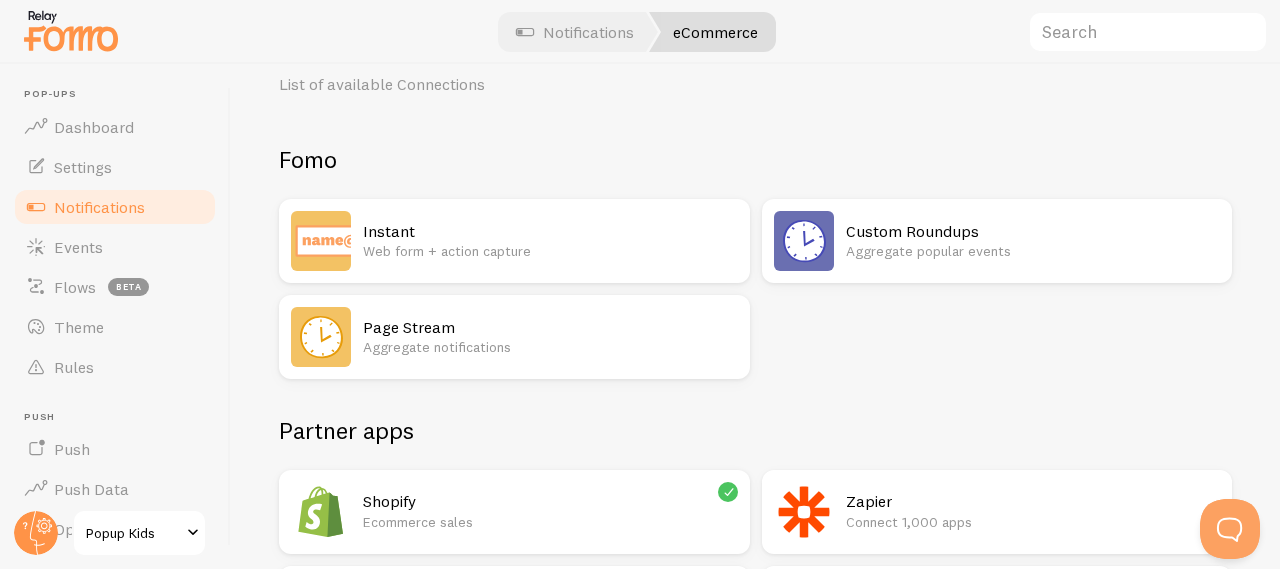 scroll, scrollTop: 0, scrollLeft: 0, axis: both 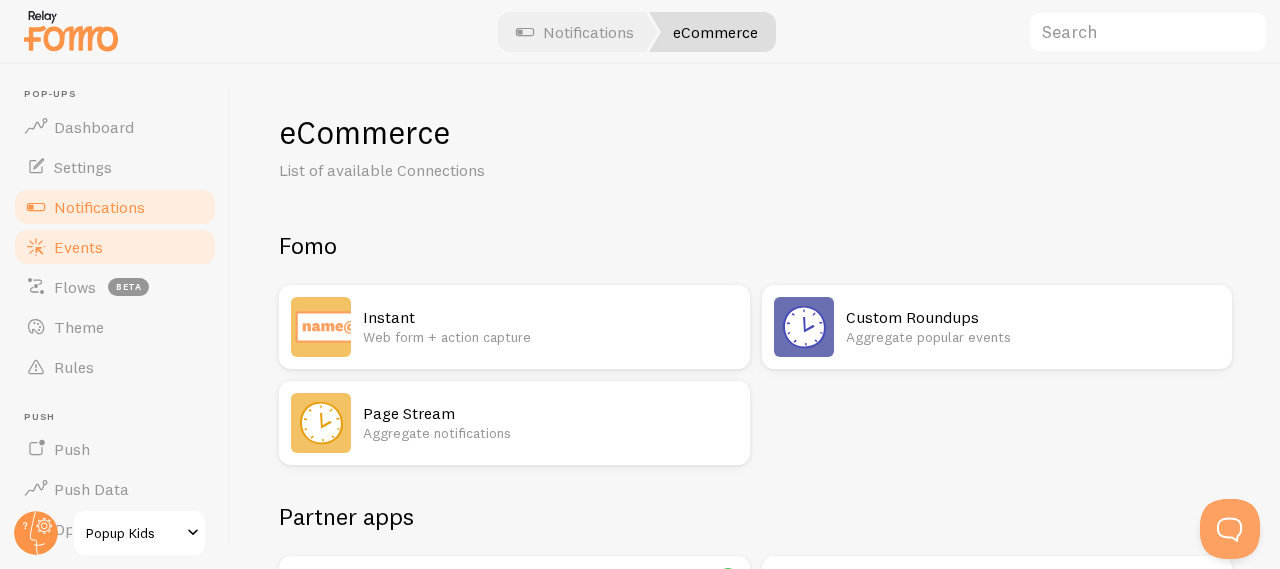 click on "Events" at bounding box center [78, 247] 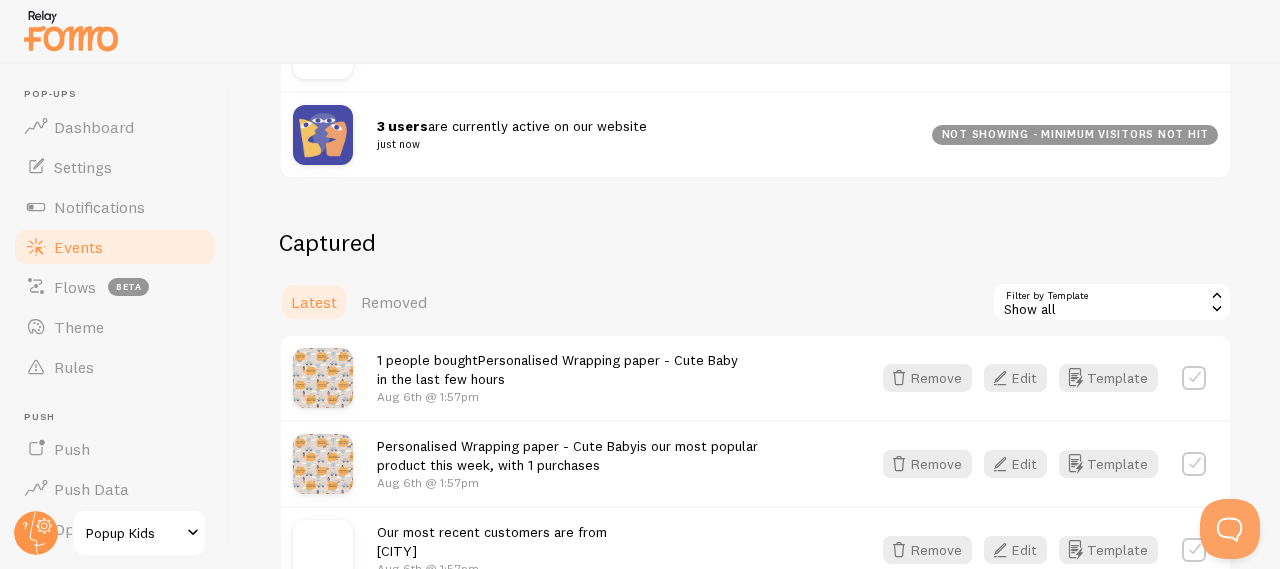 scroll, scrollTop: 336, scrollLeft: 0, axis: vertical 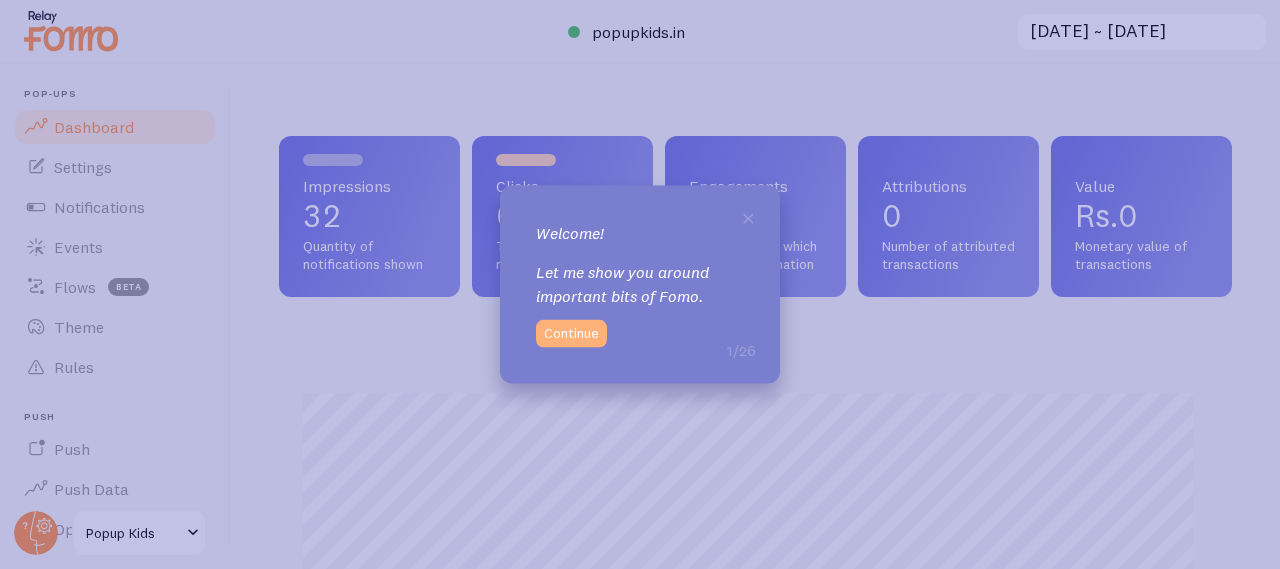 click on "Continue" at bounding box center [571, 334] 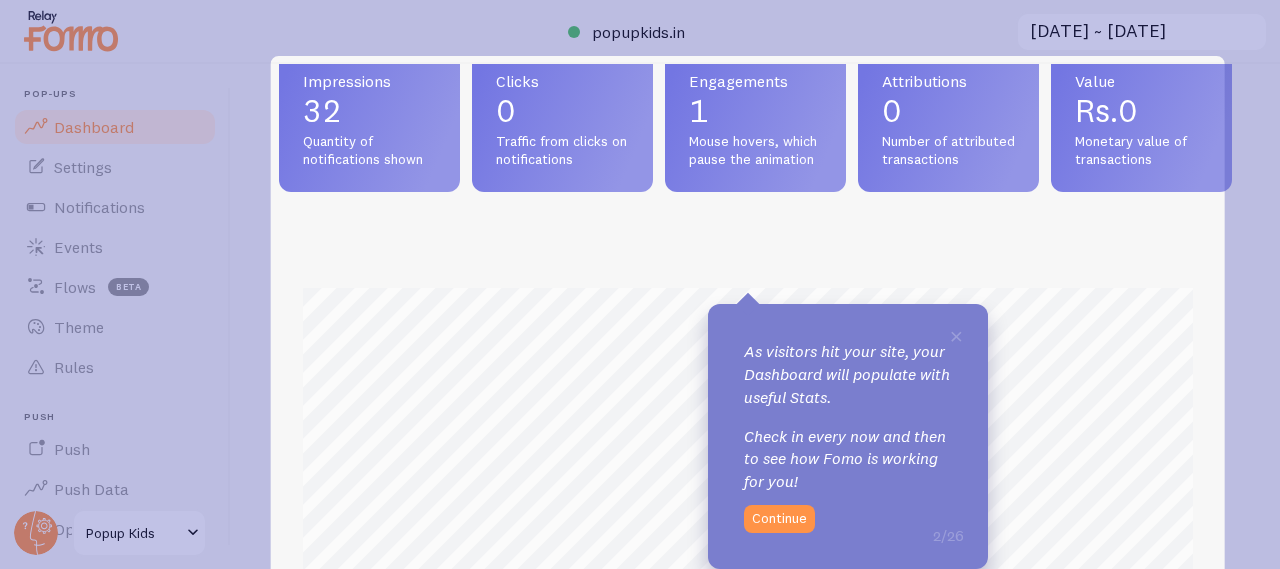 scroll, scrollTop: 0, scrollLeft: 0, axis: both 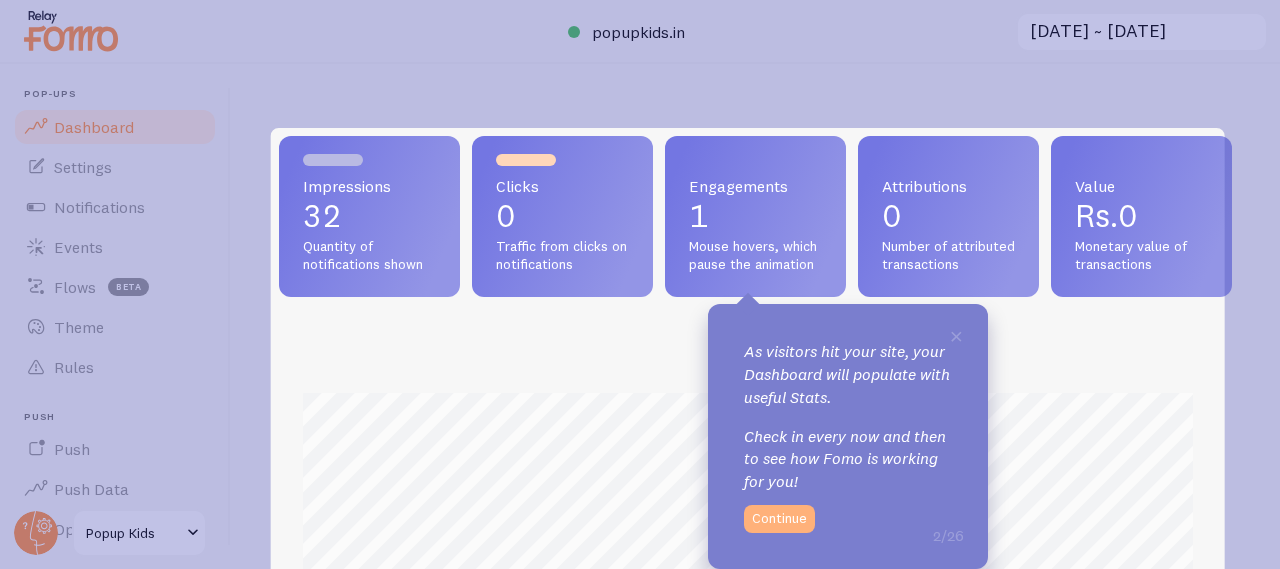click on "Continue" at bounding box center (779, 519) 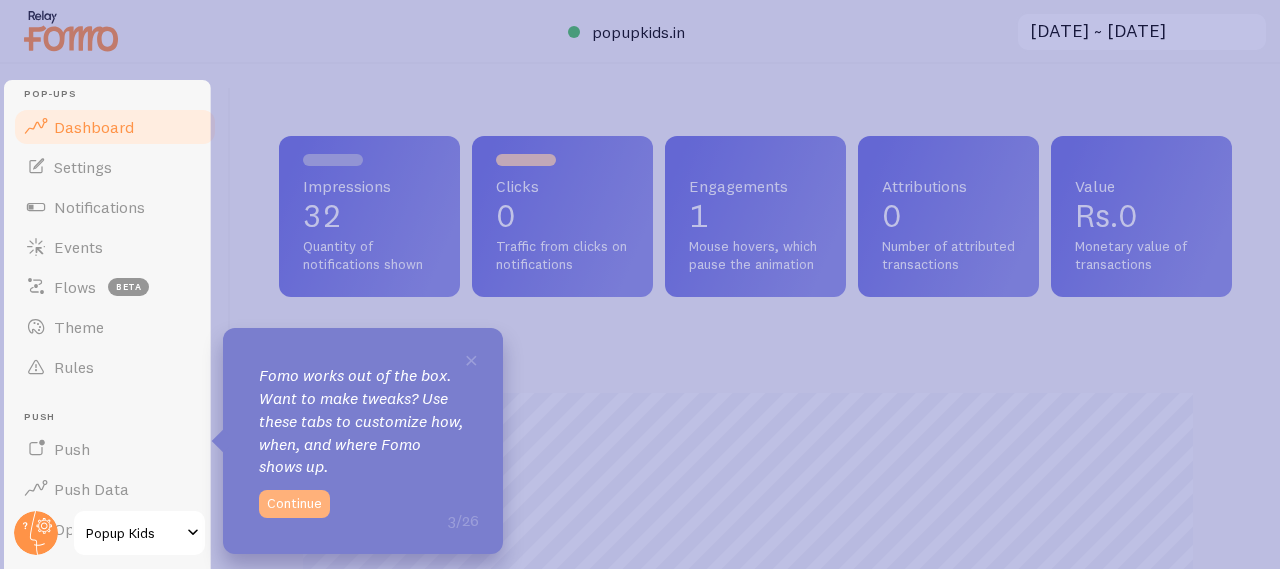 click on "Continue" at bounding box center (294, 504) 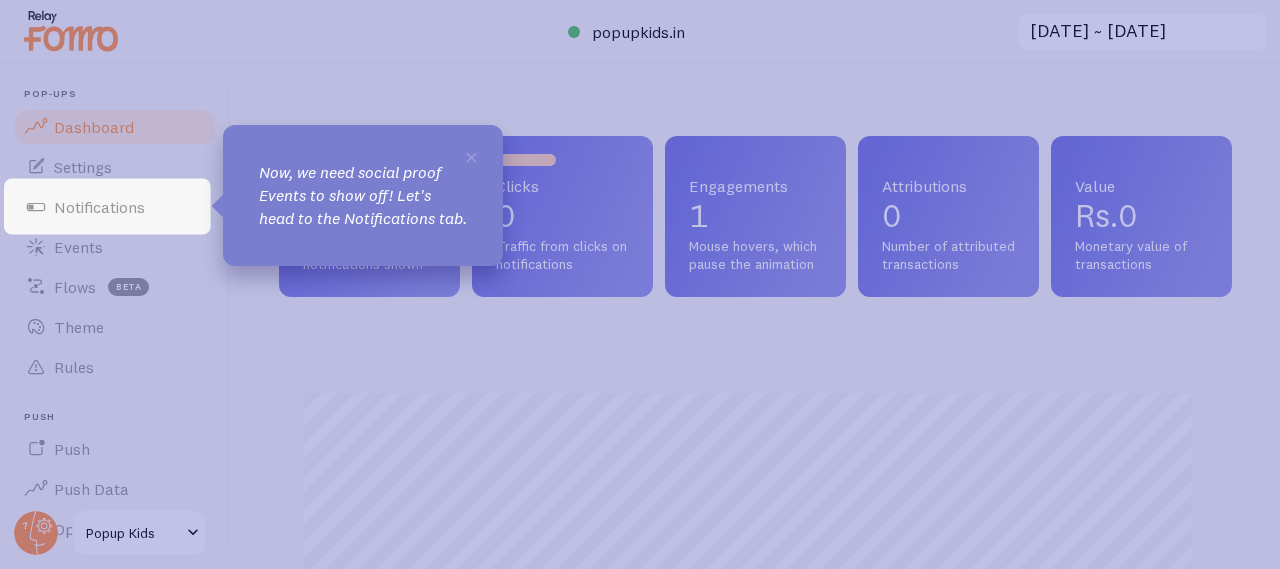 click on "Now, we need social proof Events to show off! Let's head to the Notifications tab." at bounding box center [363, 195] 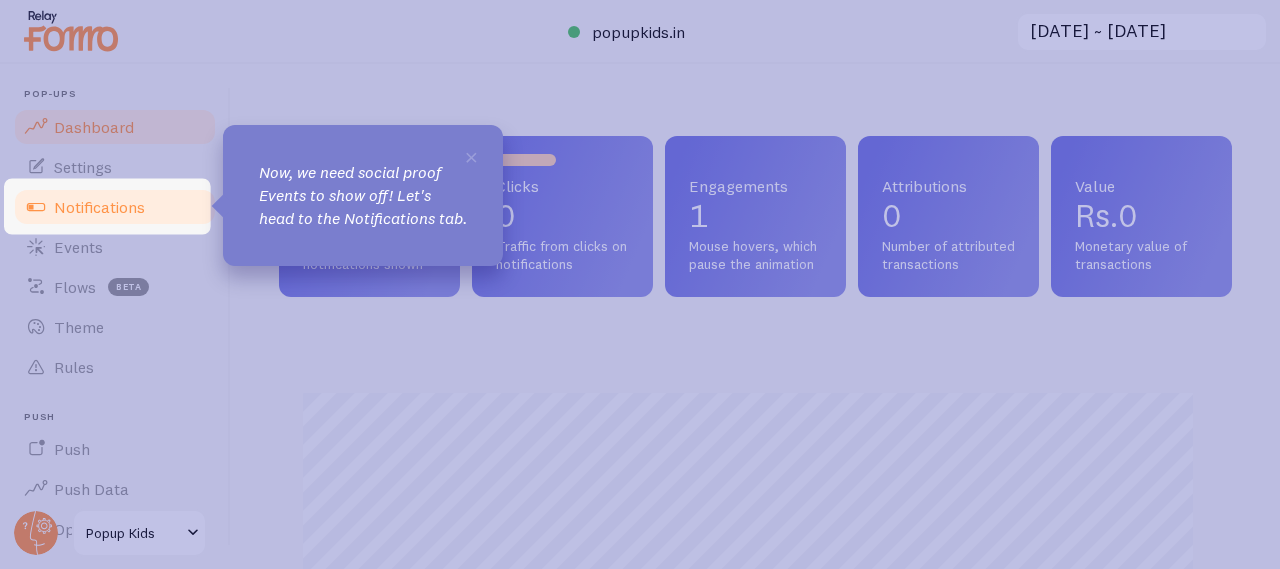 click on "Notifications" at bounding box center [99, 207] 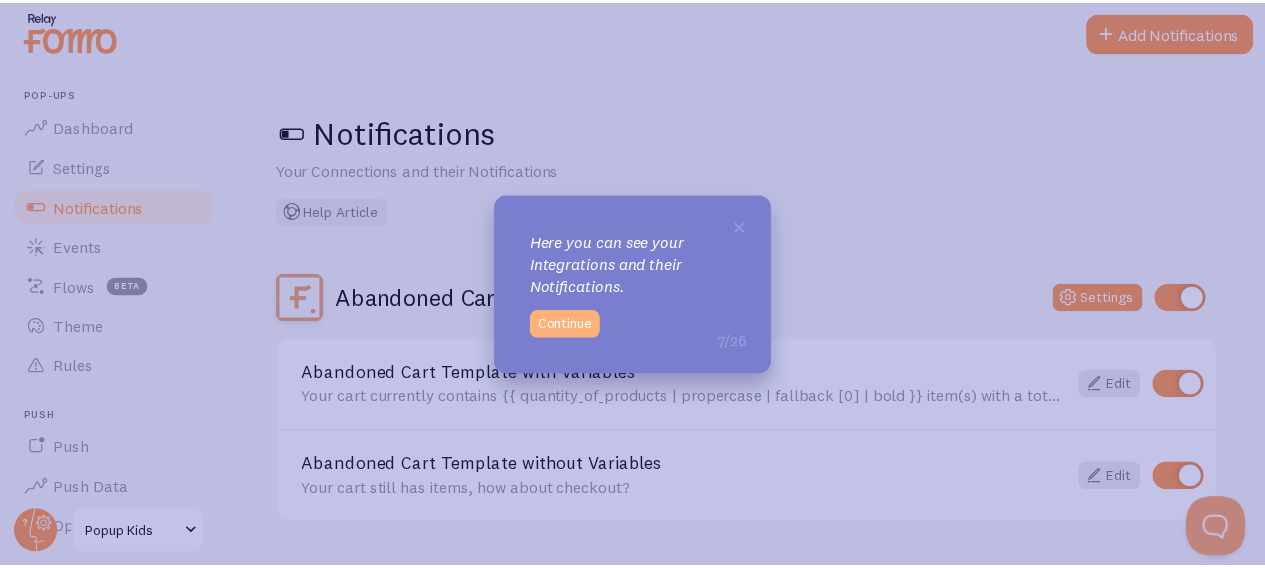 scroll, scrollTop: 0, scrollLeft: 0, axis: both 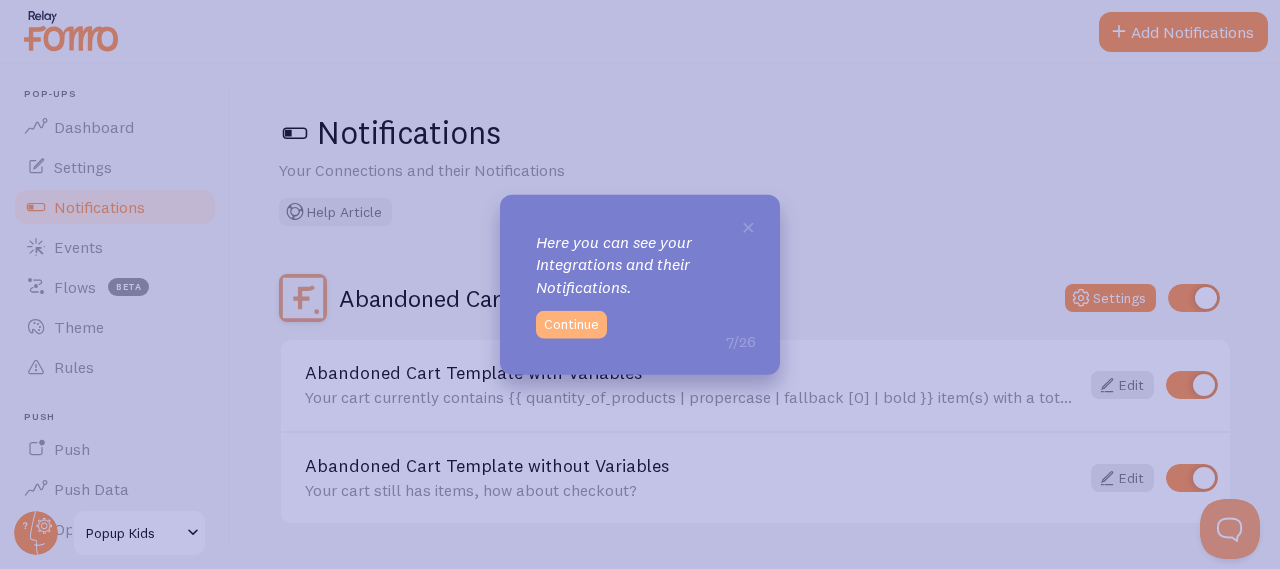 click on "Continue" at bounding box center (571, 325) 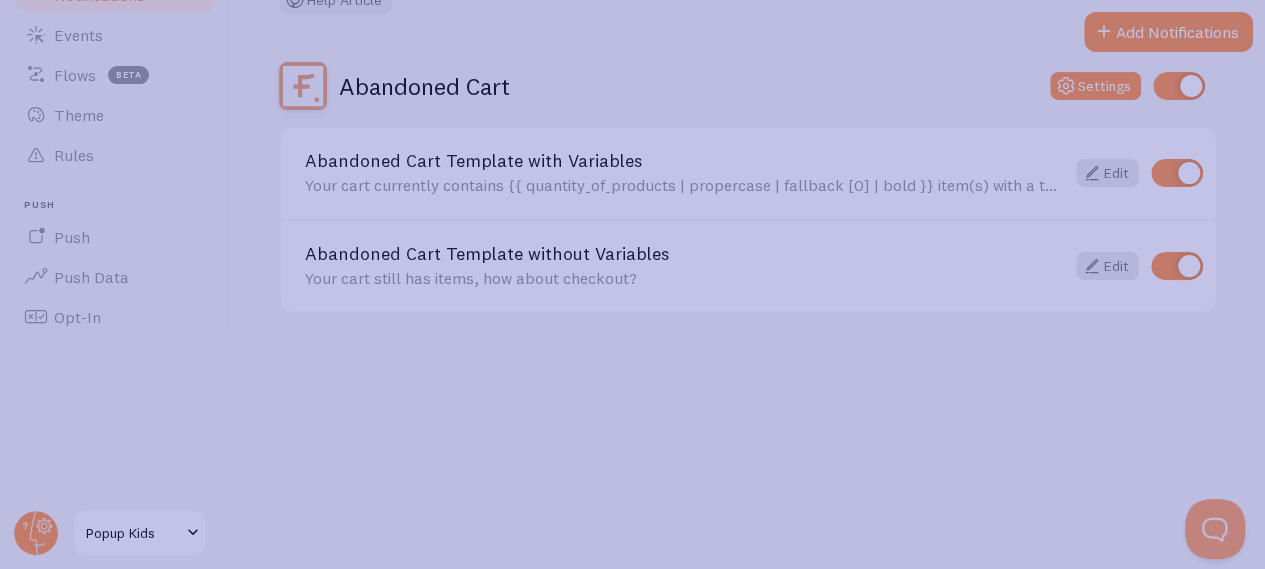 scroll, scrollTop: 0, scrollLeft: 0, axis: both 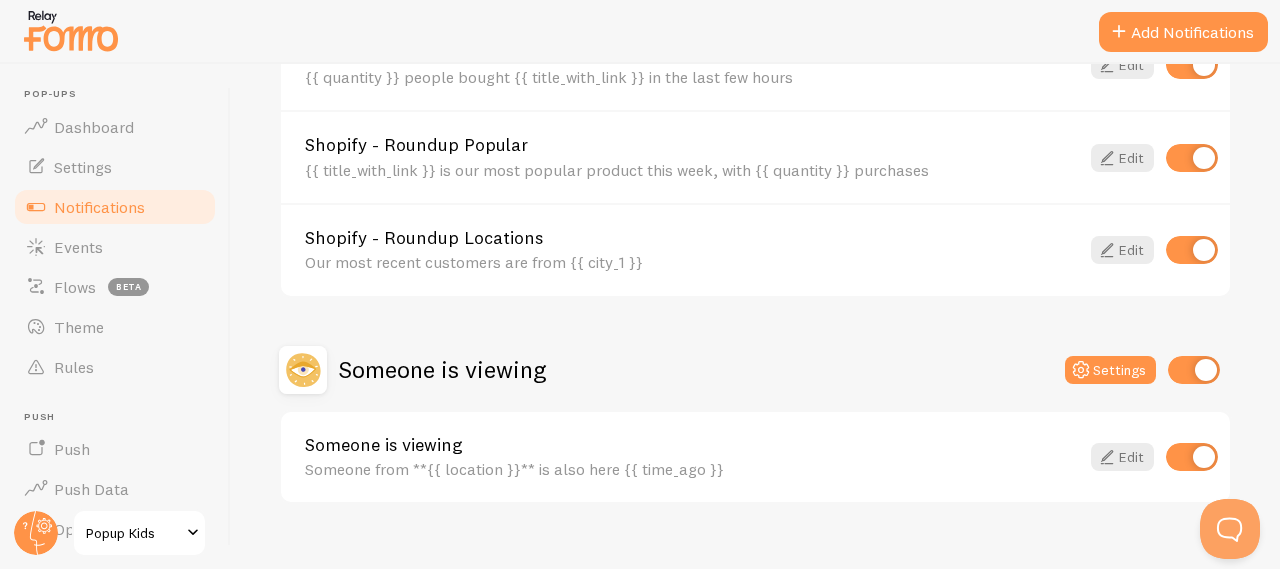 click at bounding box center (1192, 250) 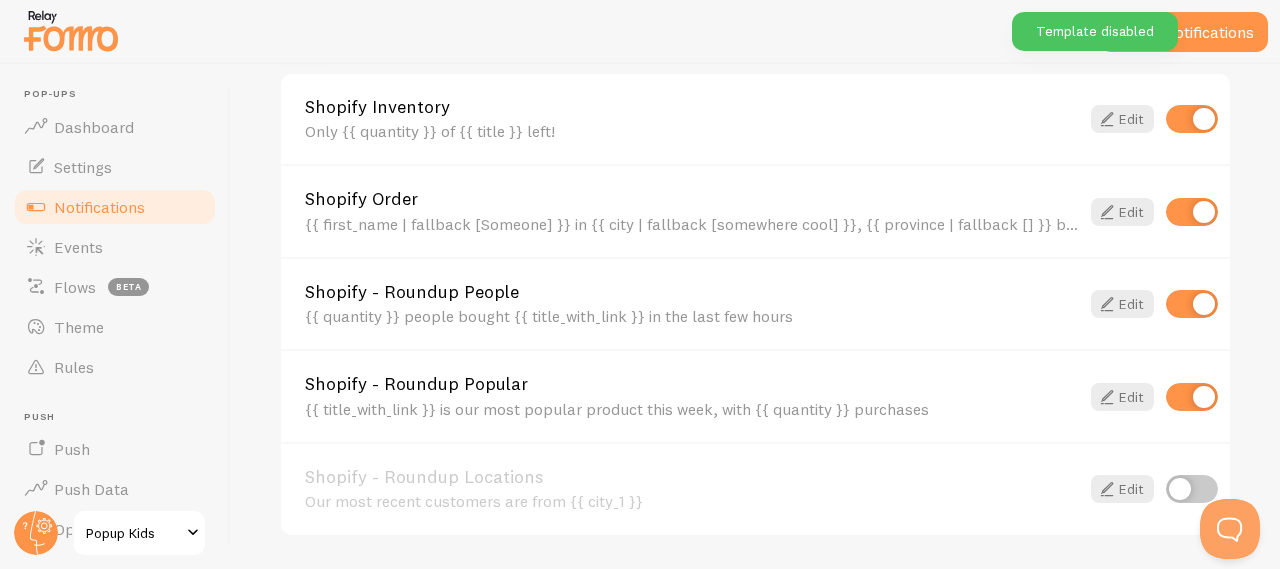 scroll, scrollTop: 758, scrollLeft: 0, axis: vertical 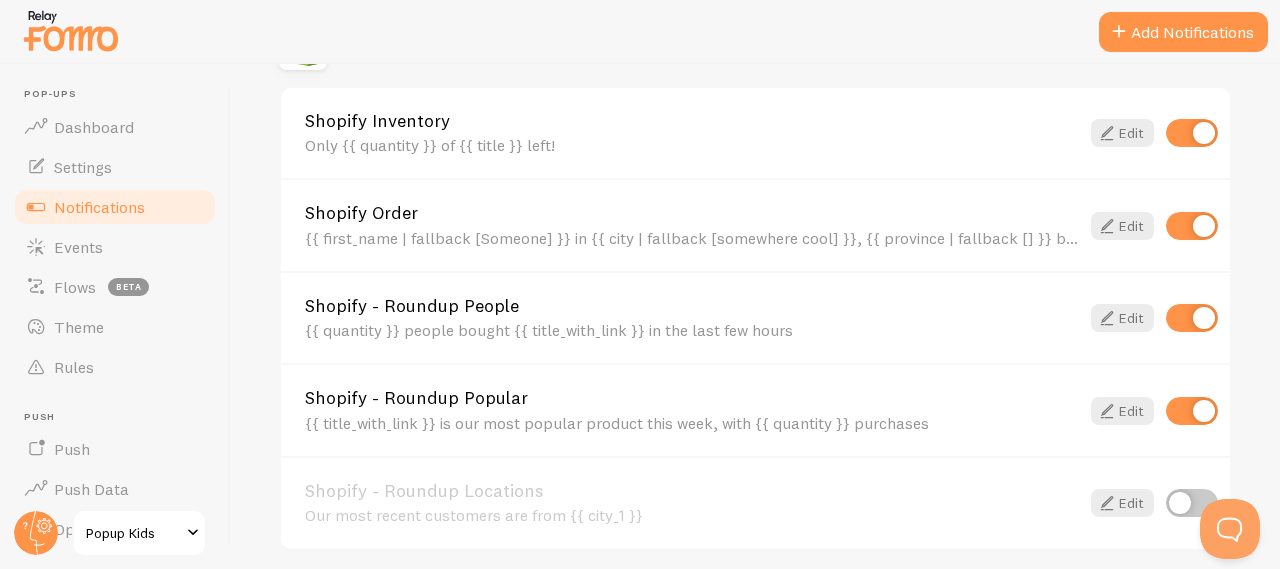 click at bounding box center [1192, 411] 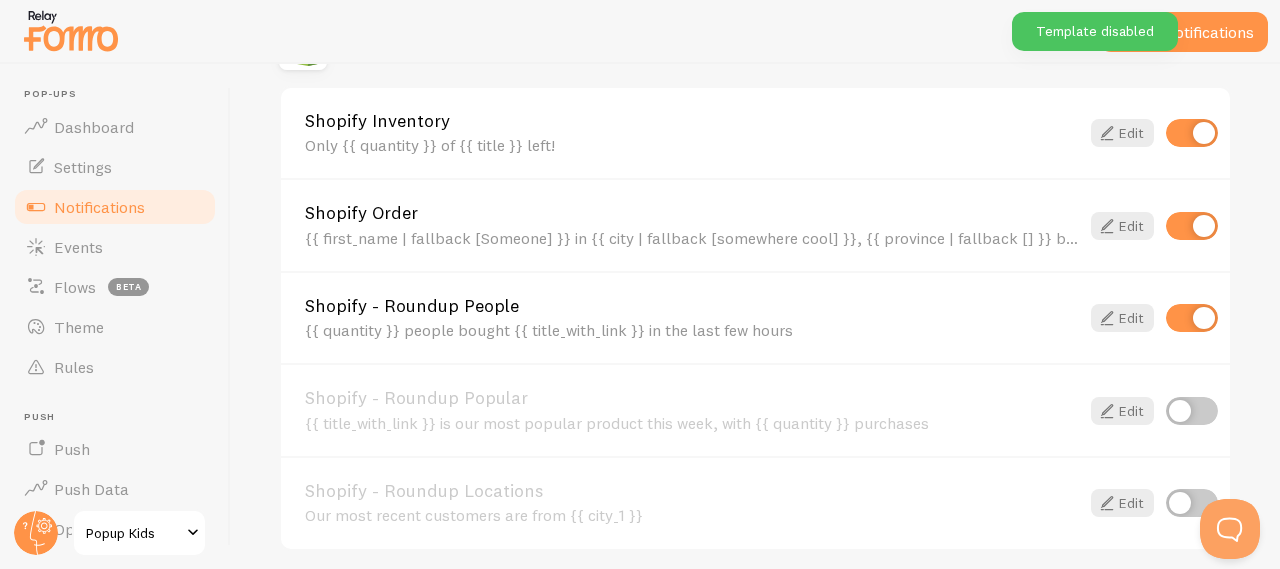 click at bounding box center [1192, 226] 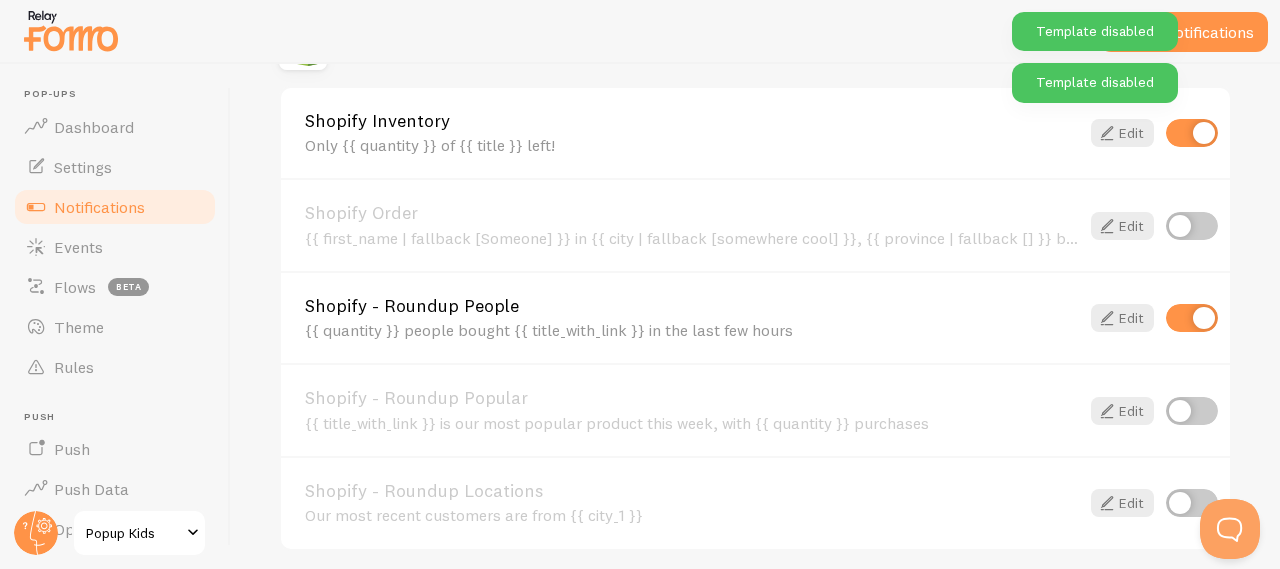 click at bounding box center [1192, 133] 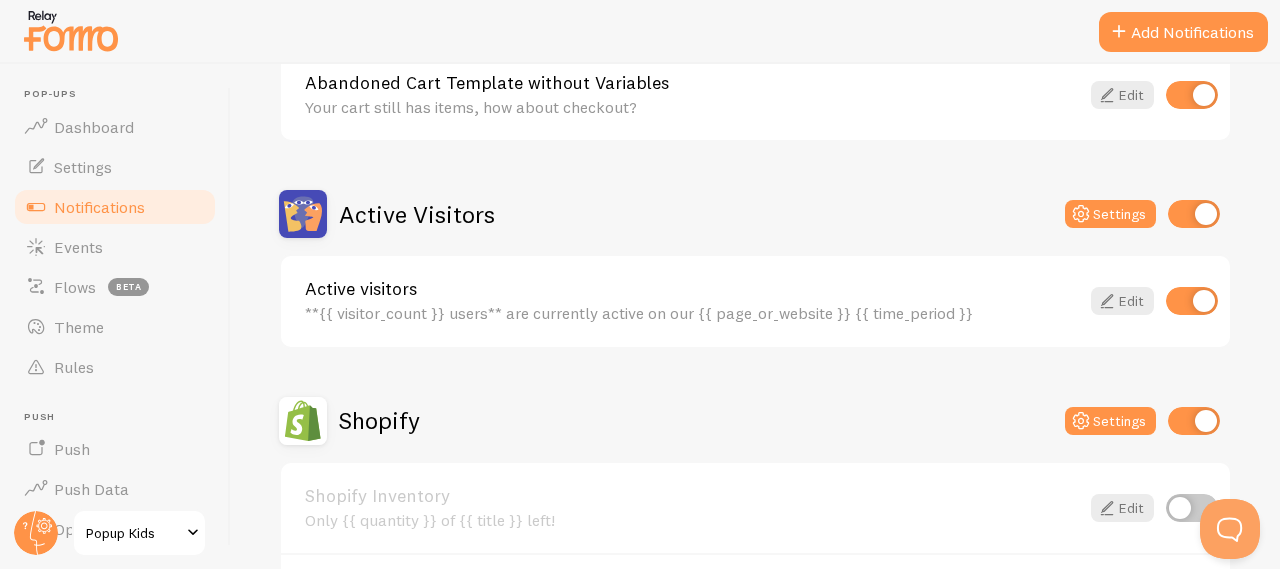 scroll, scrollTop: 382, scrollLeft: 0, axis: vertical 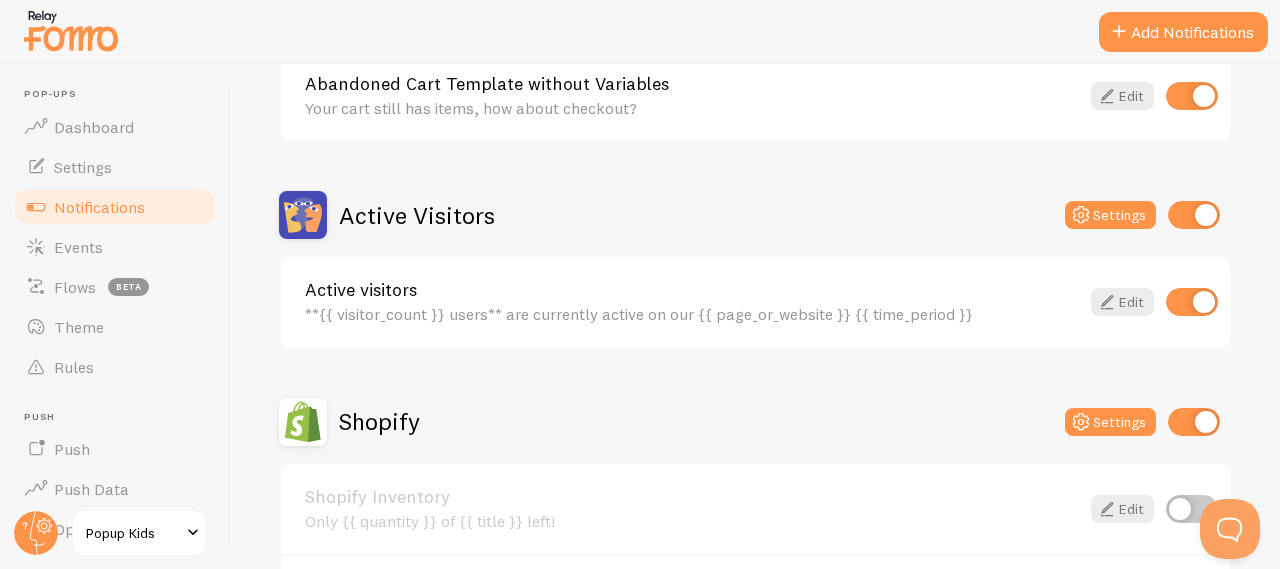click at bounding box center (1192, 302) 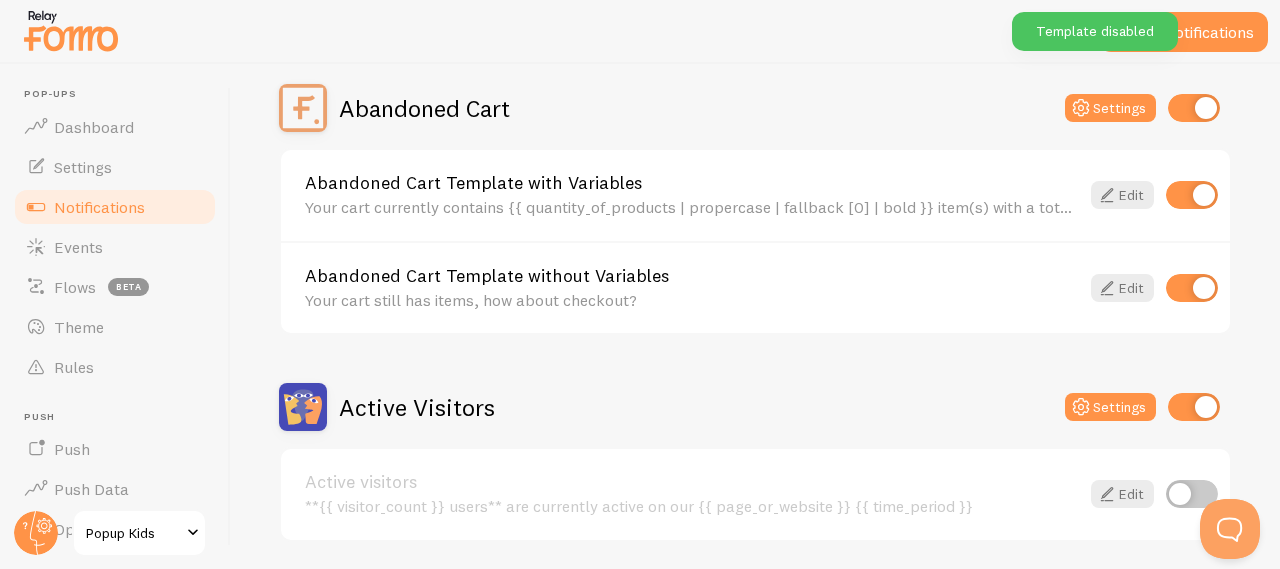 scroll, scrollTop: 188, scrollLeft: 0, axis: vertical 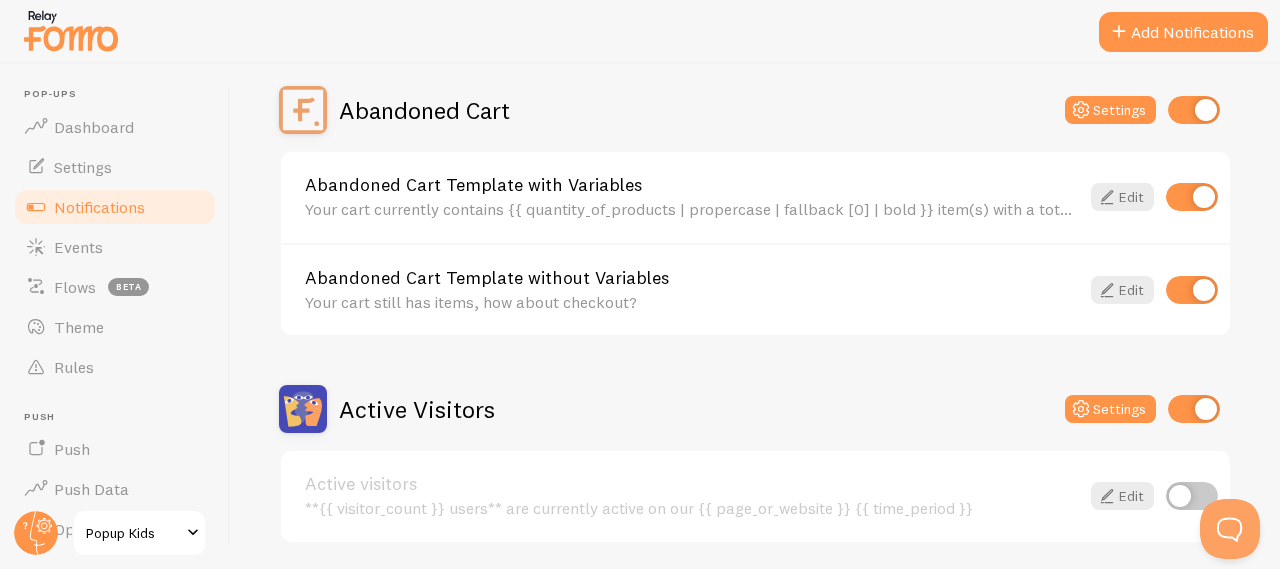 click at bounding box center (1192, 290) 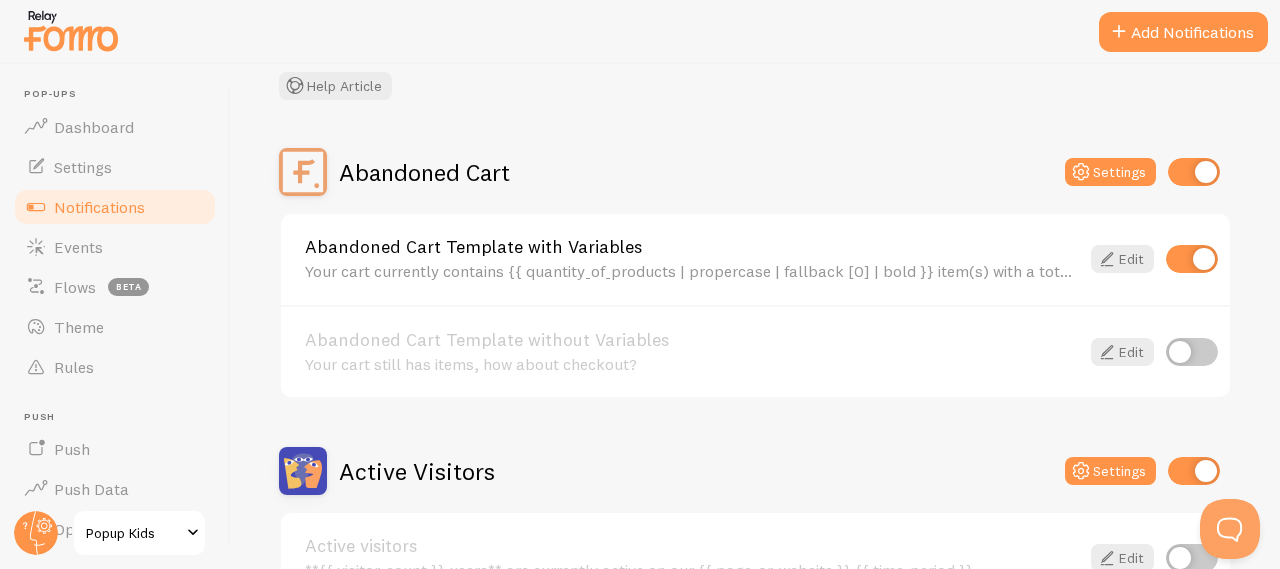 scroll, scrollTop: 133, scrollLeft: 0, axis: vertical 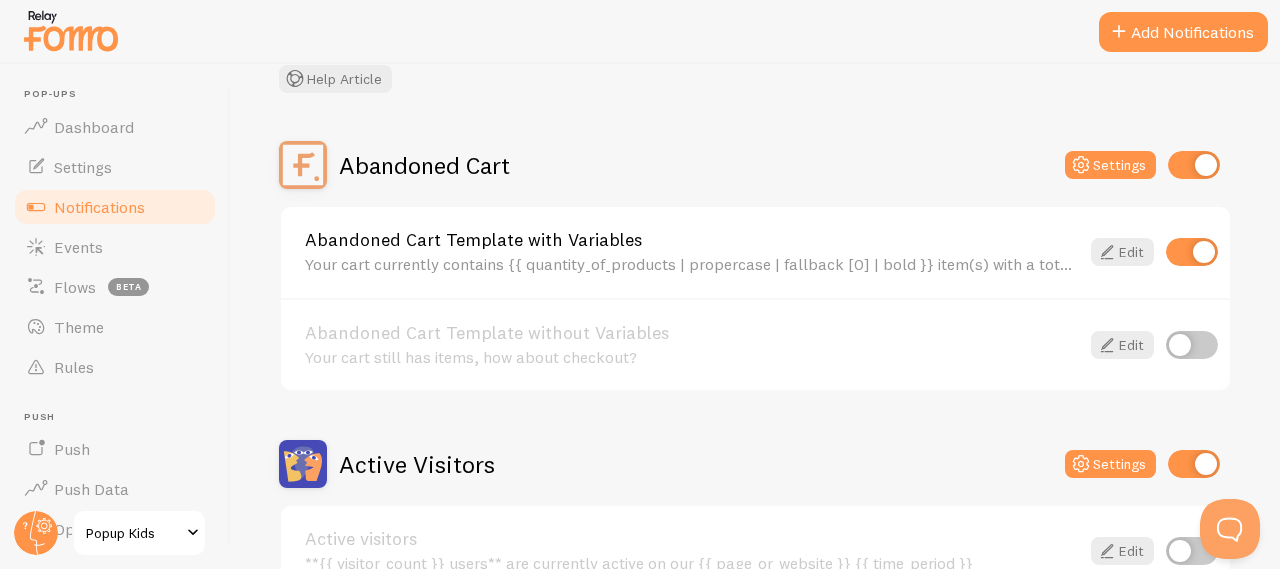 click at bounding box center [1192, 252] 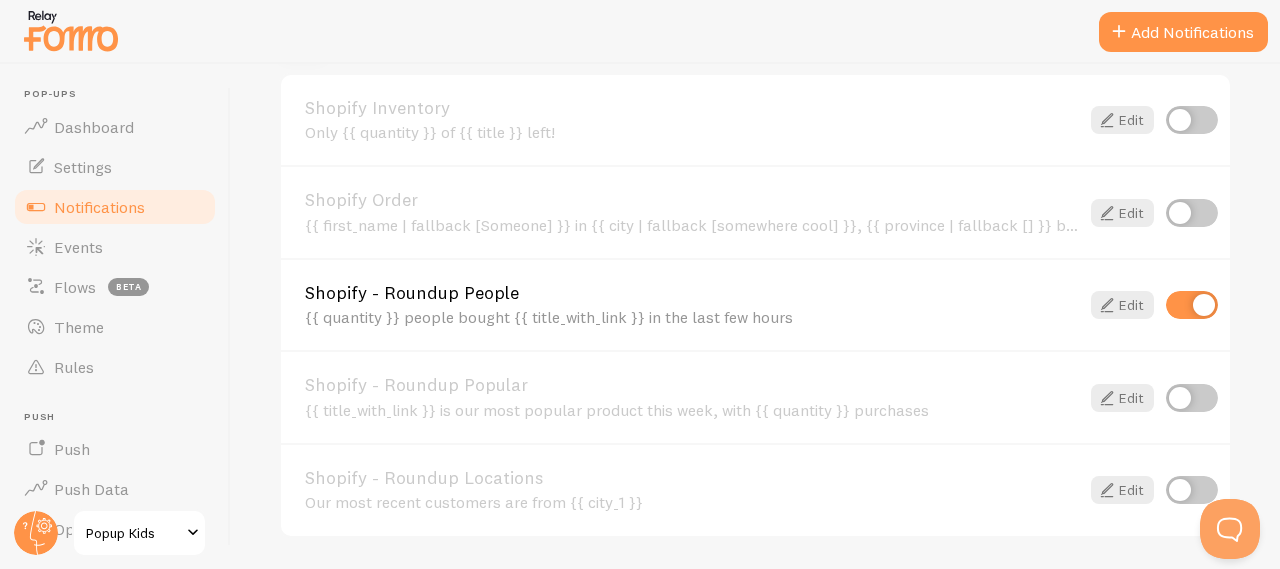 scroll, scrollTop: 770, scrollLeft: 0, axis: vertical 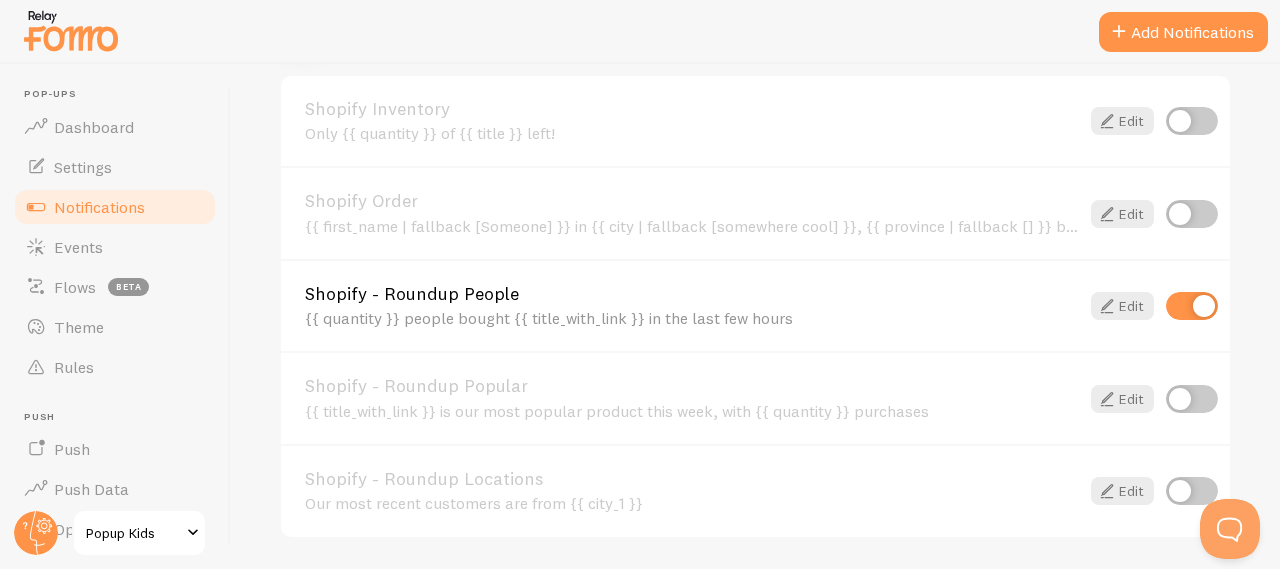 click at bounding box center (1192, 306) 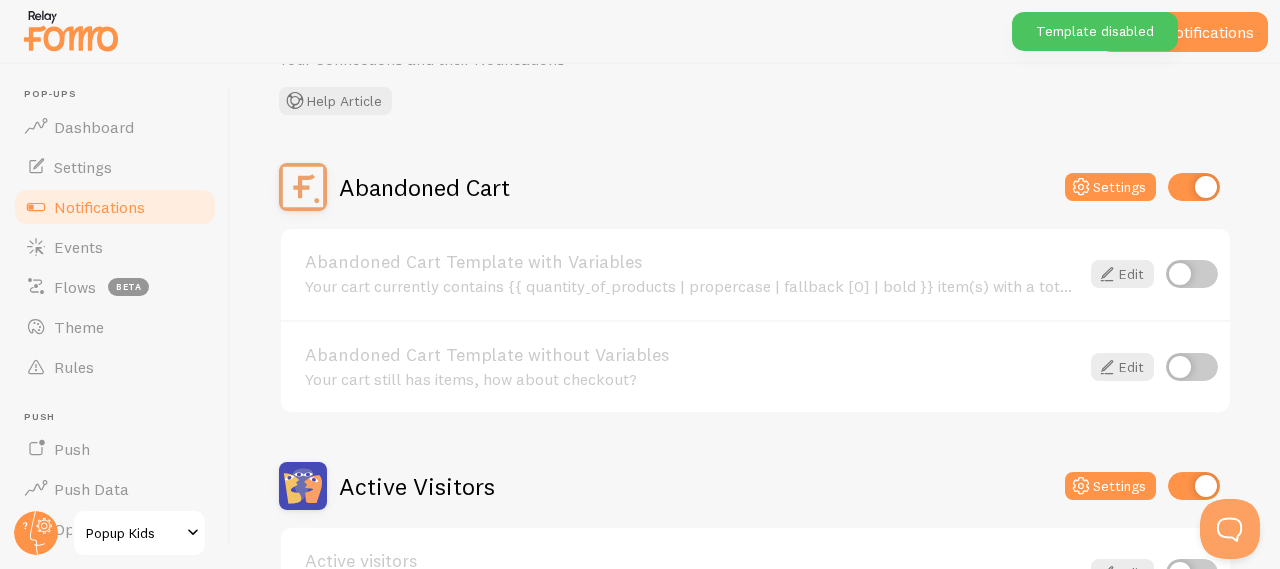 scroll, scrollTop: 15, scrollLeft: 0, axis: vertical 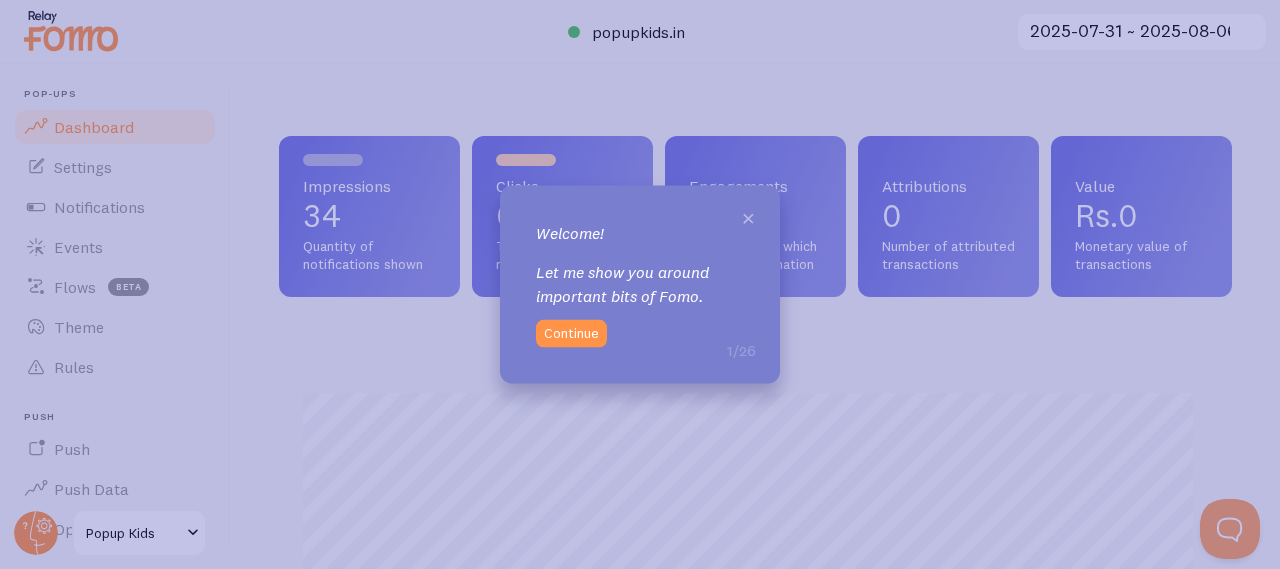 click on "×" at bounding box center [748, 216] 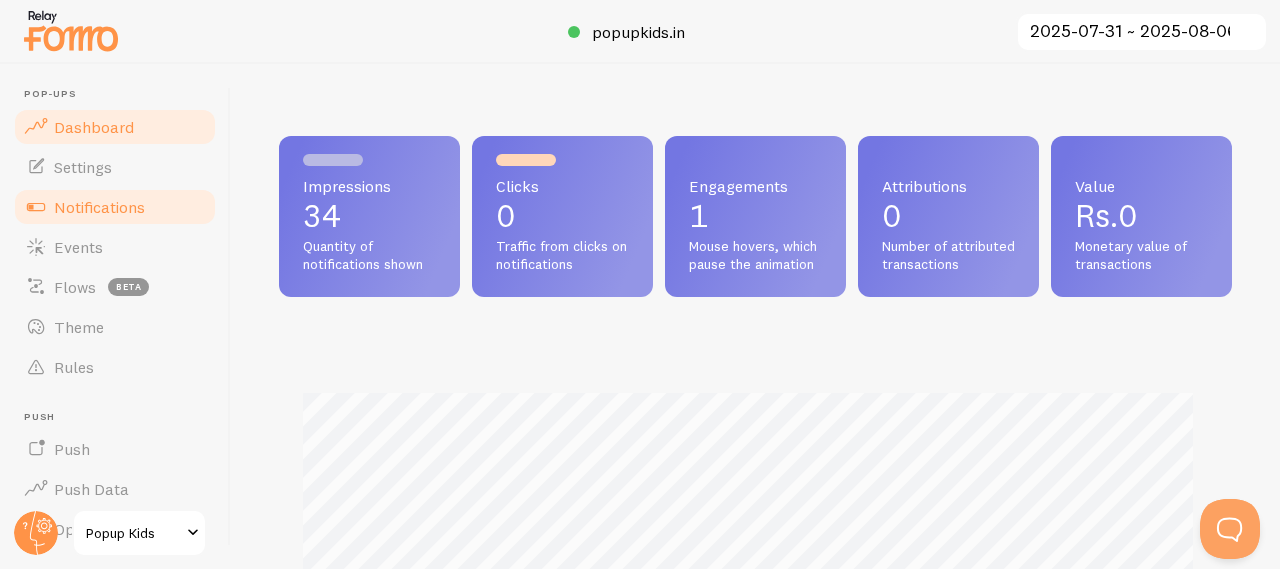 click on "Notifications" at bounding box center (99, 207) 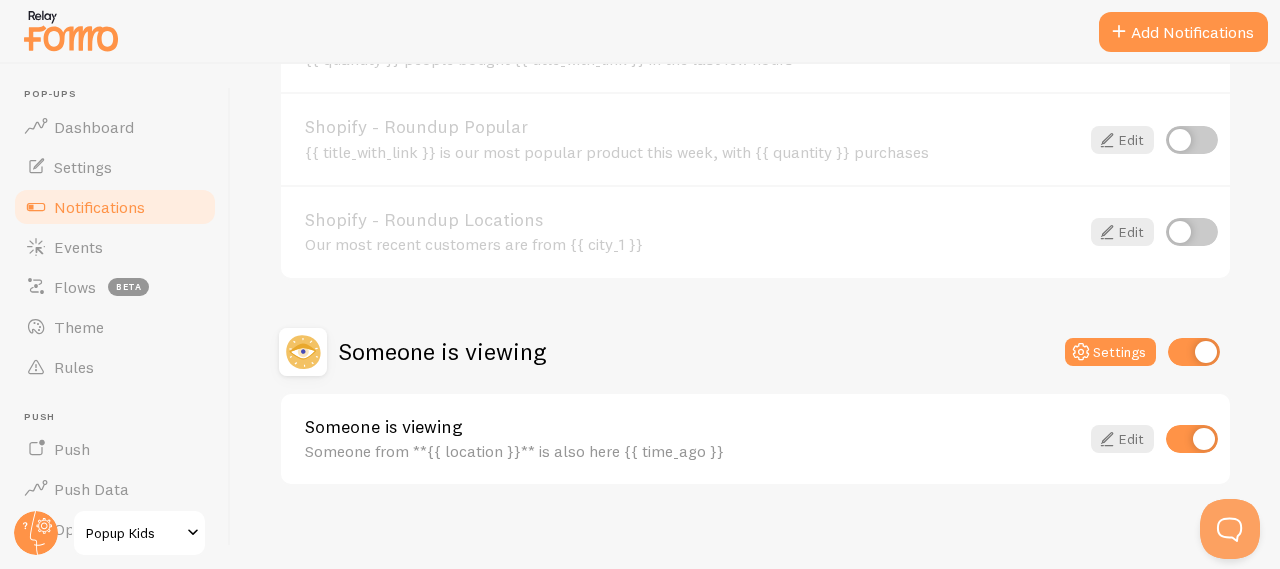 scroll, scrollTop: 1042, scrollLeft: 0, axis: vertical 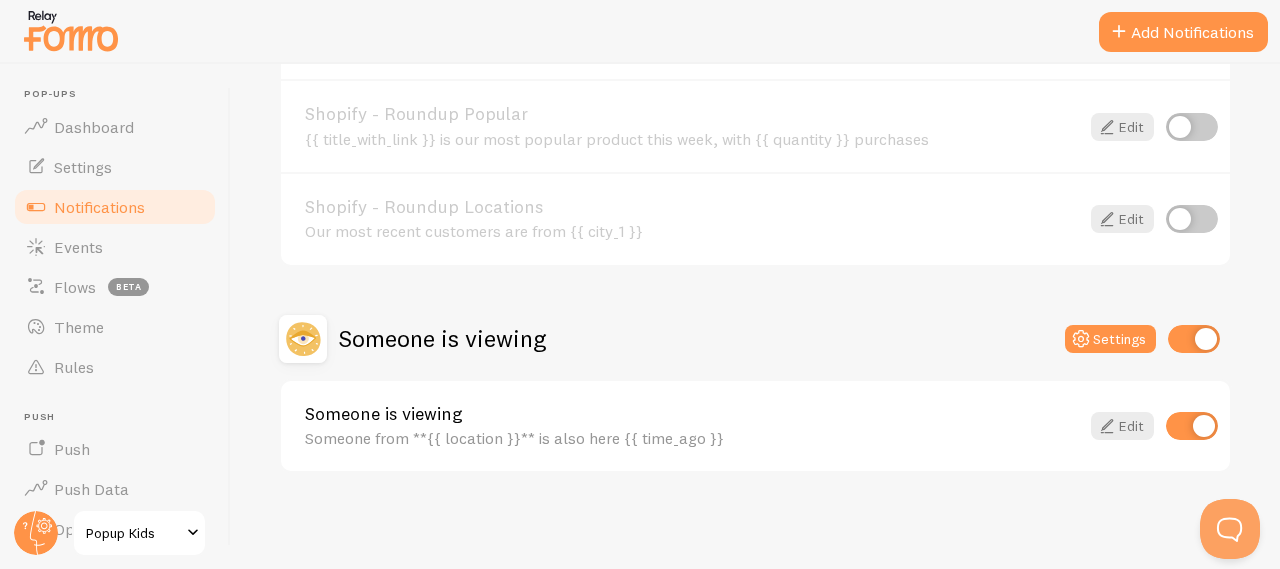 click at bounding box center (1192, 426) 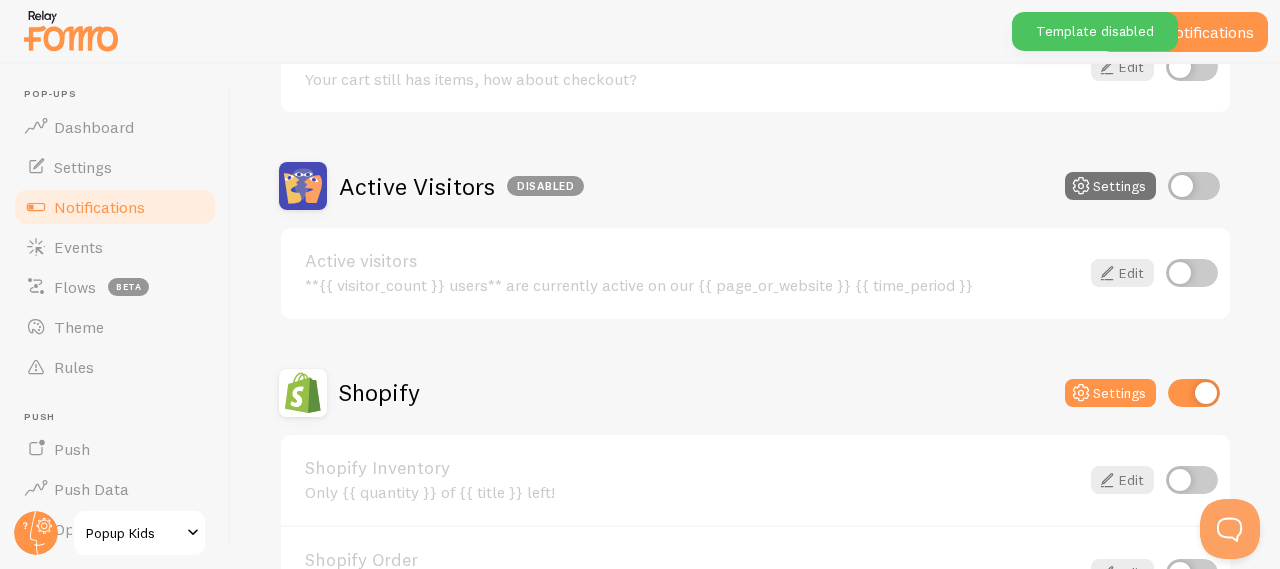 scroll, scrollTop: 0, scrollLeft: 0, axis: both 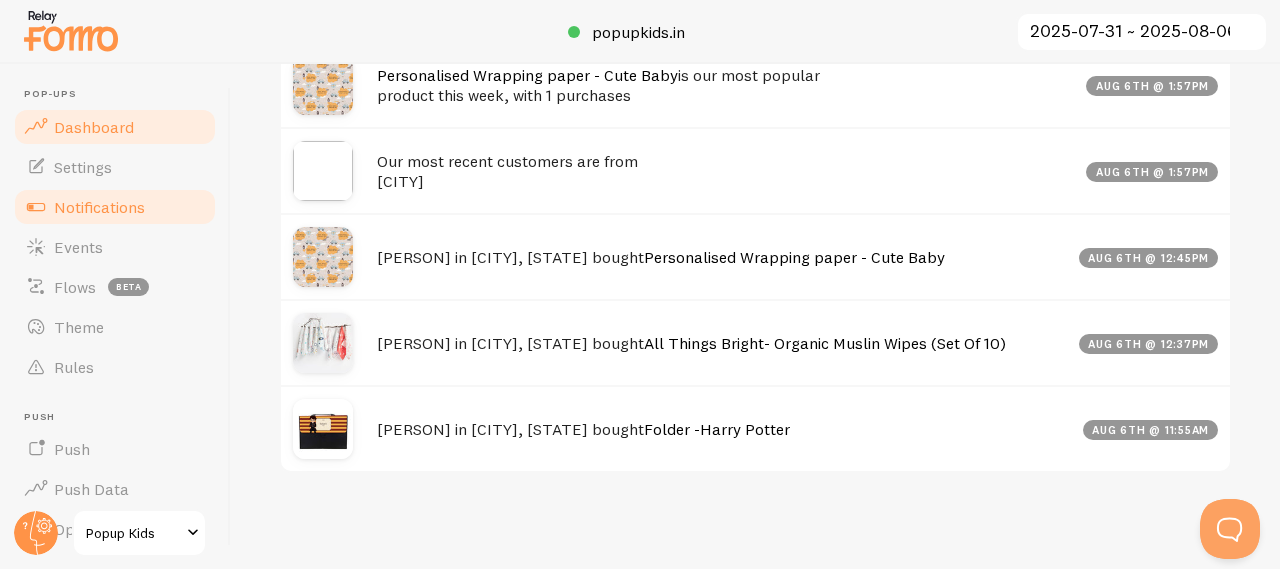 click on "Notifications" at bounding box center [99, 207] 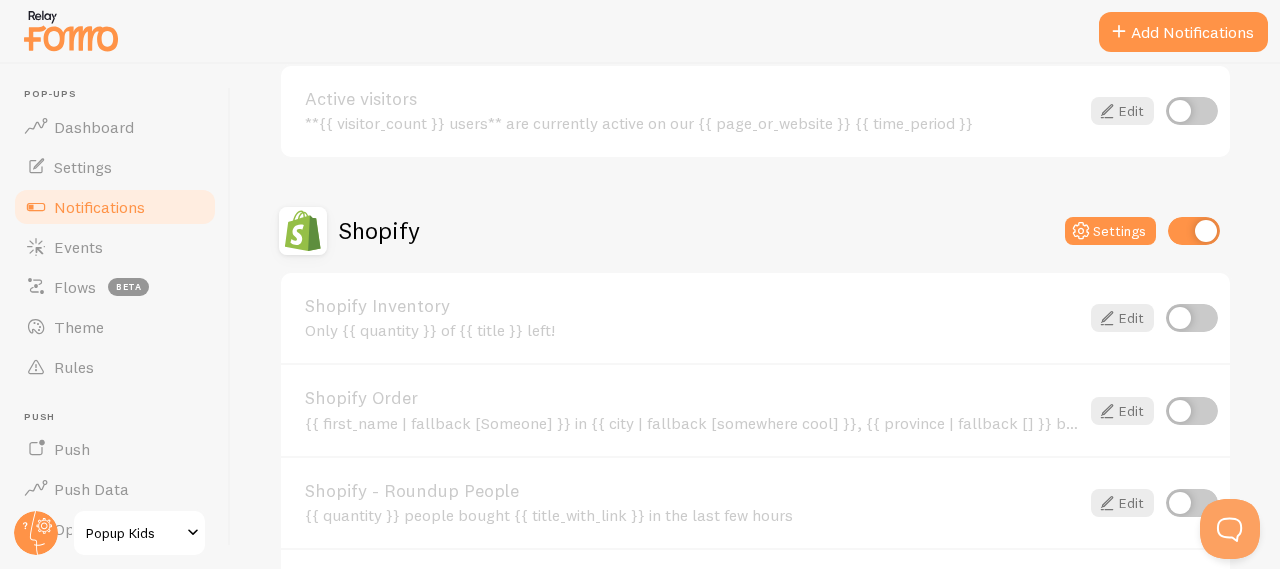 scroll, scrollTop: 574, scrollLeft: 0, axis: vertical 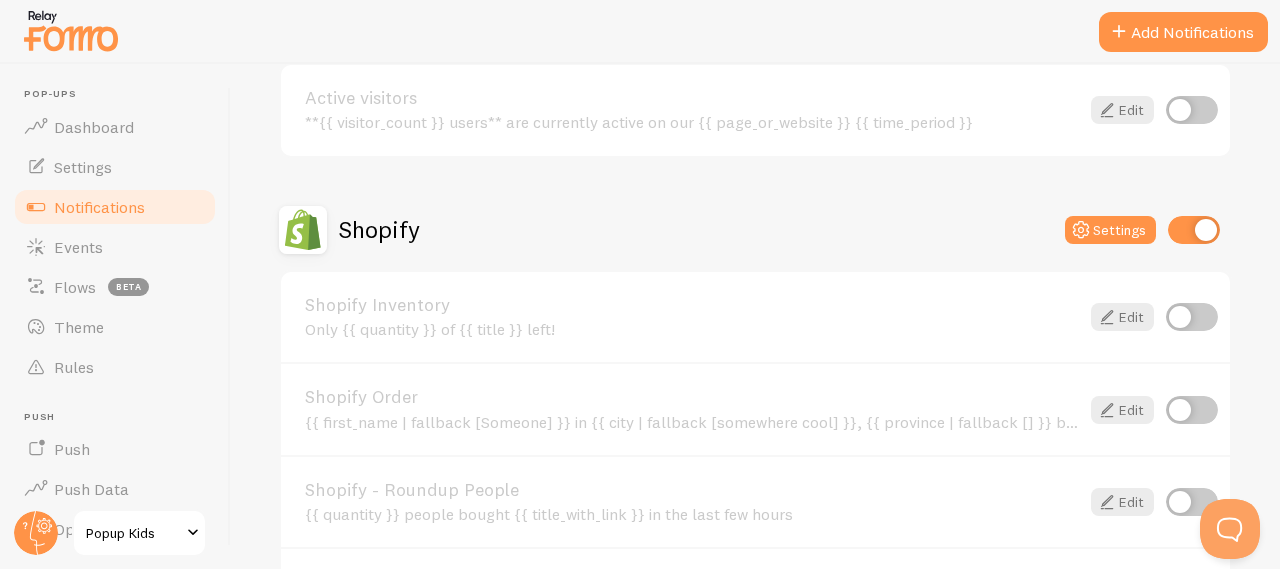 click at bounding box center (1194, 230) 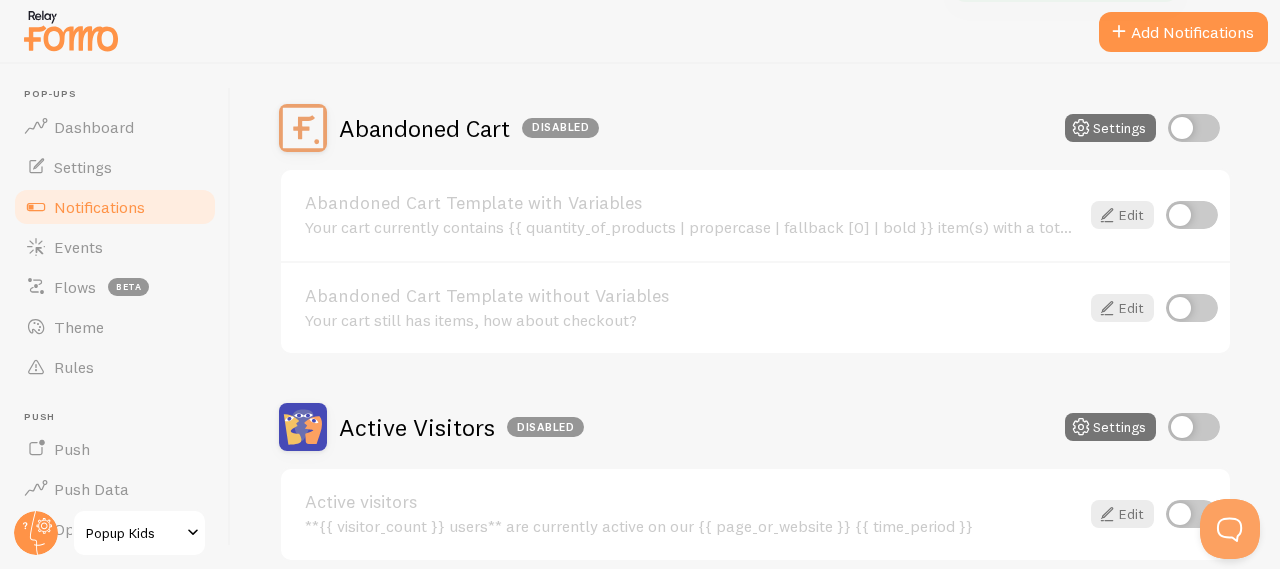 scroll, scrollTop: 0, scrollLeft: 0, axis: both 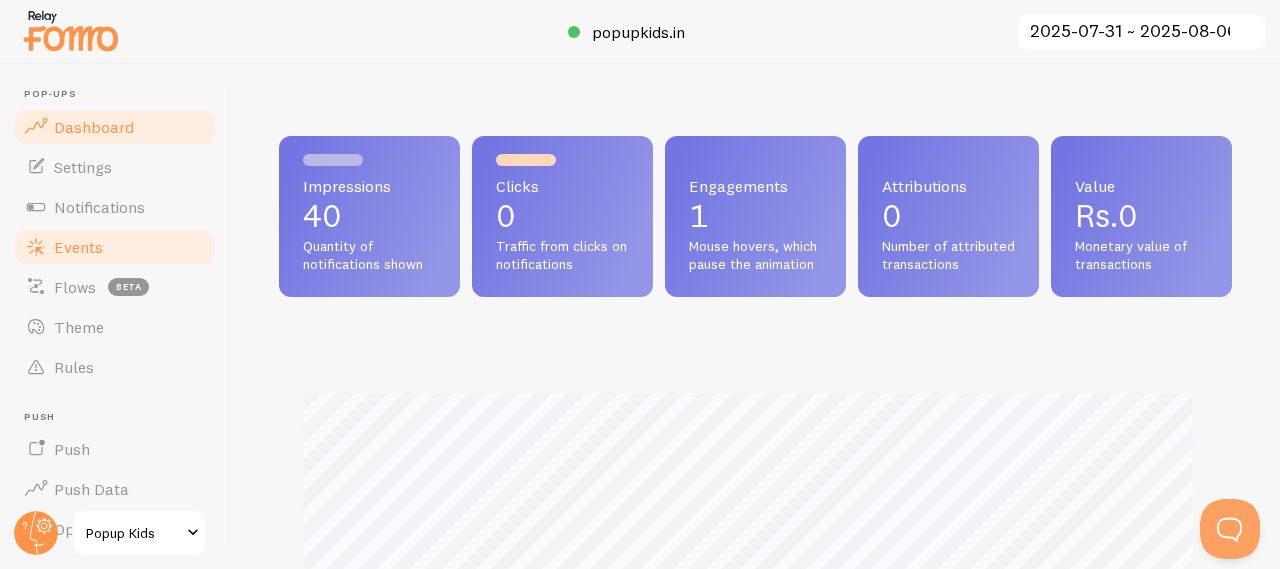 click on "Events" at bounding box center (78, 247) 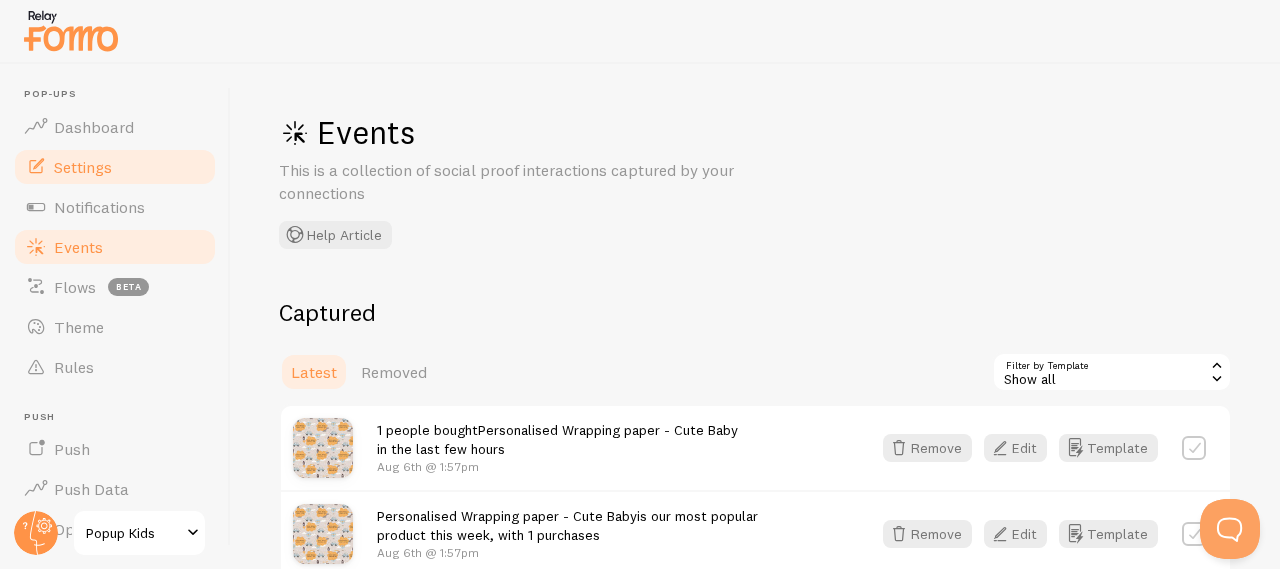 click on "Settings" at bounding box center (83, 167) 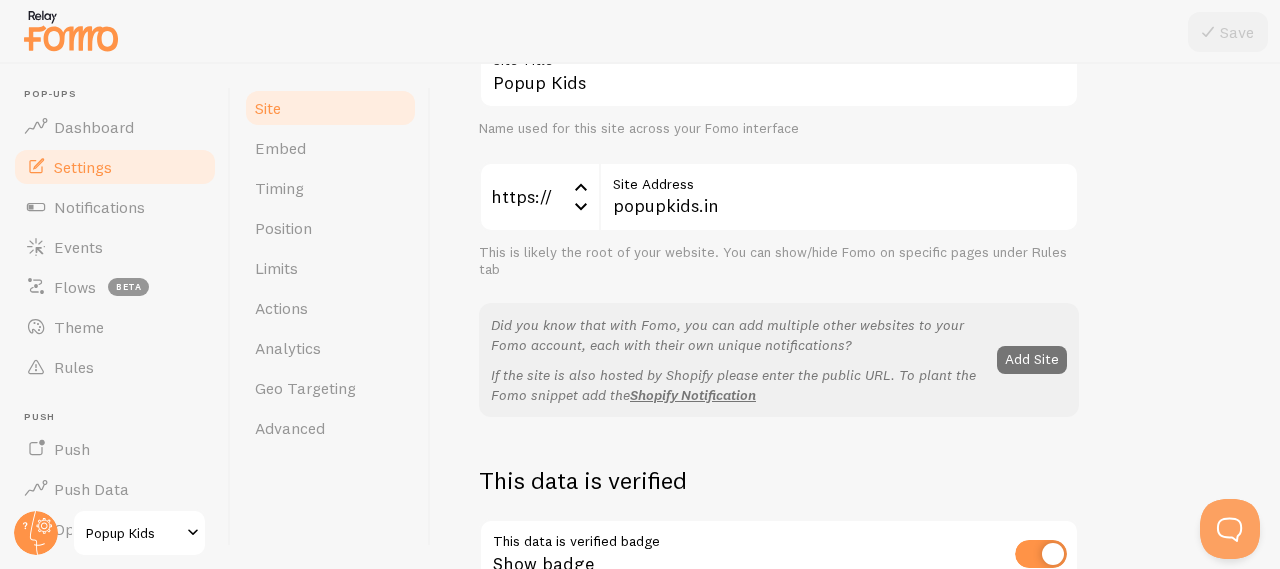 scroll, scrollTop: 0, scrollLeft: 0, axis: both 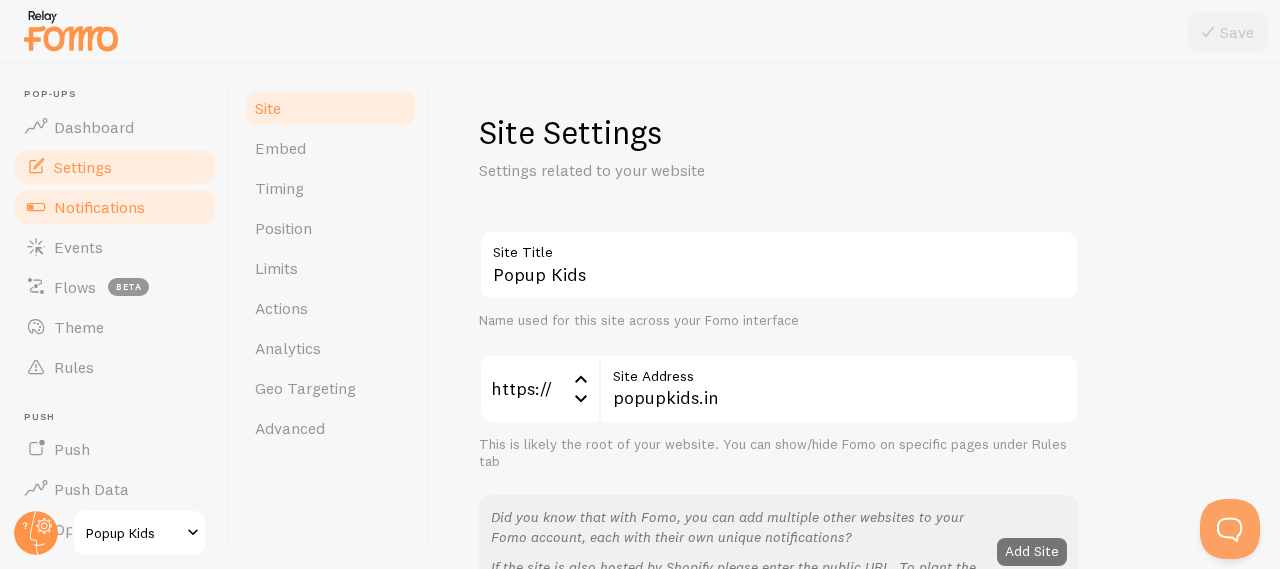 click on "Notifications" at bounding box center (99, 207) 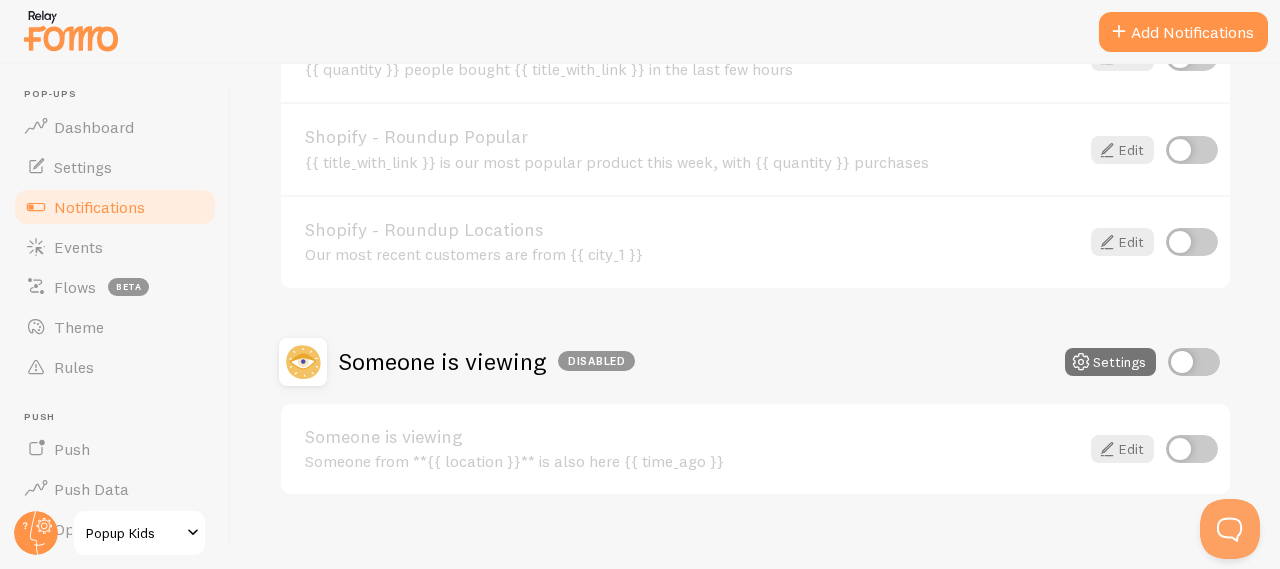 scroll, scrollTop: 1042, scrollLeft: 0, axis: vertical 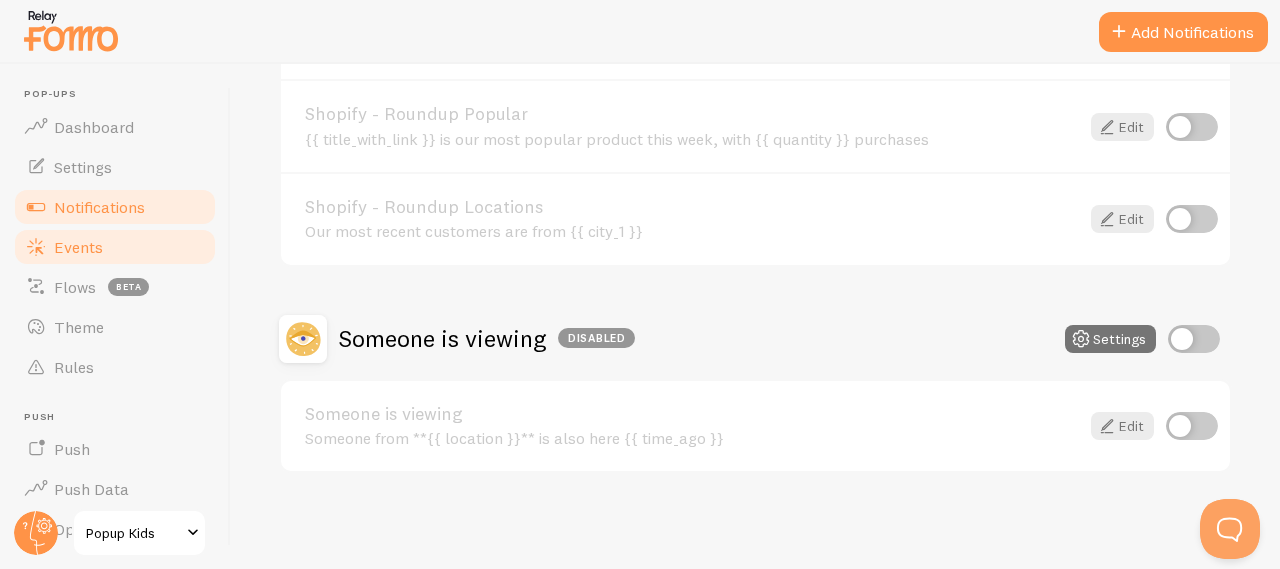 click on "Events" at bounding box center (115, 247) 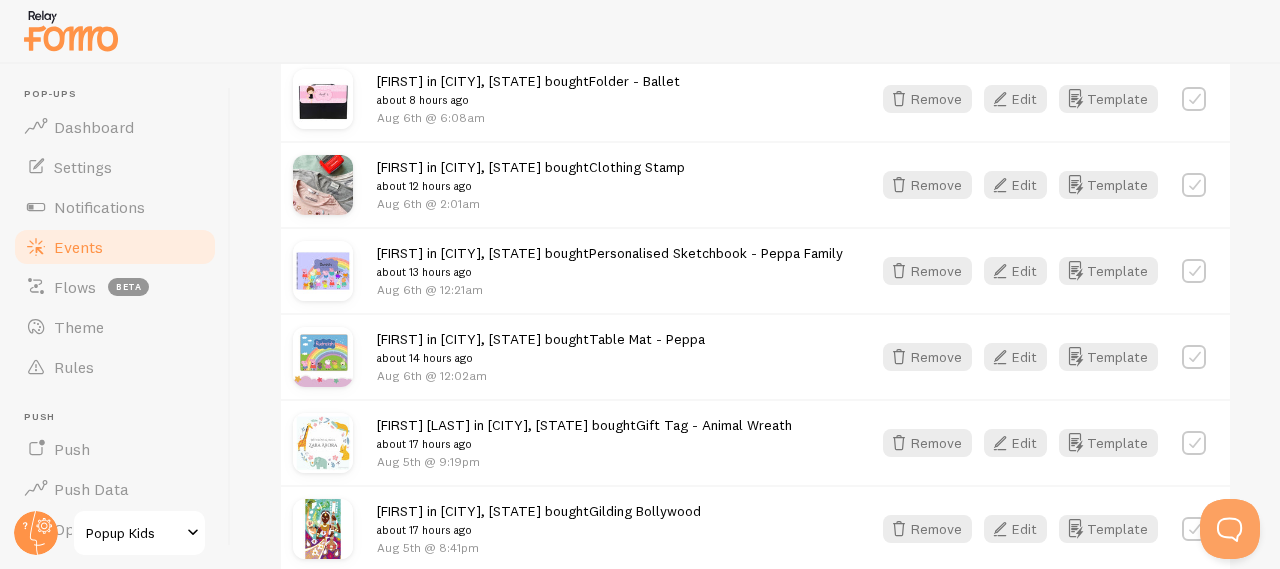 scroll, scrollTop: 900, scrollLeft: 0, axis: vertical 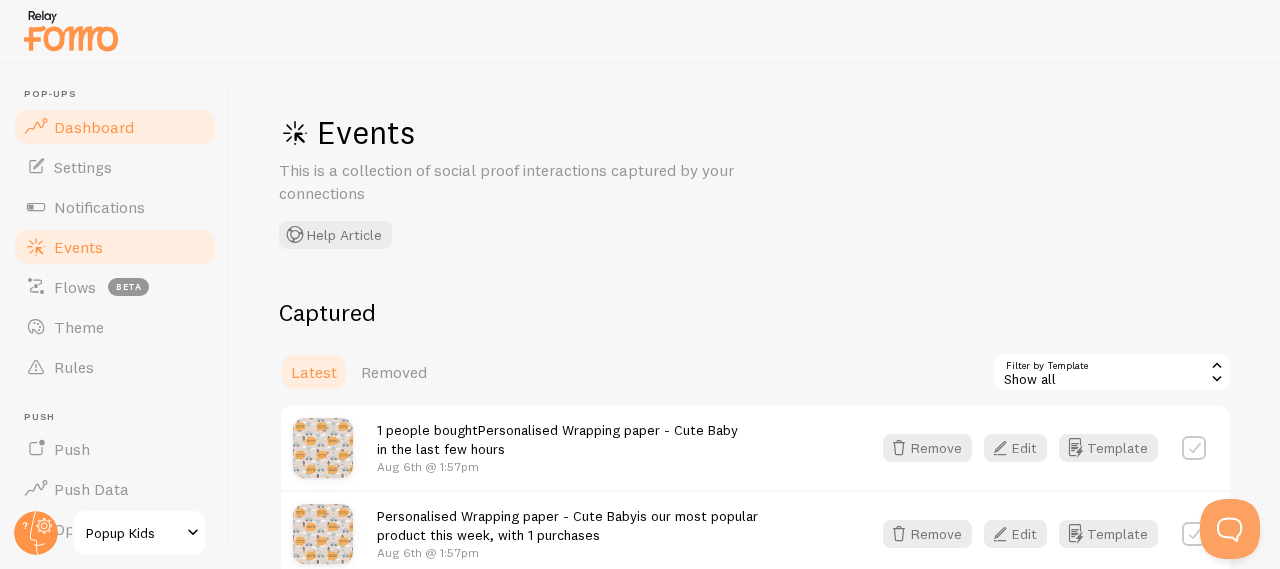 click on "Dashboard" at bounding box center [94, 127] 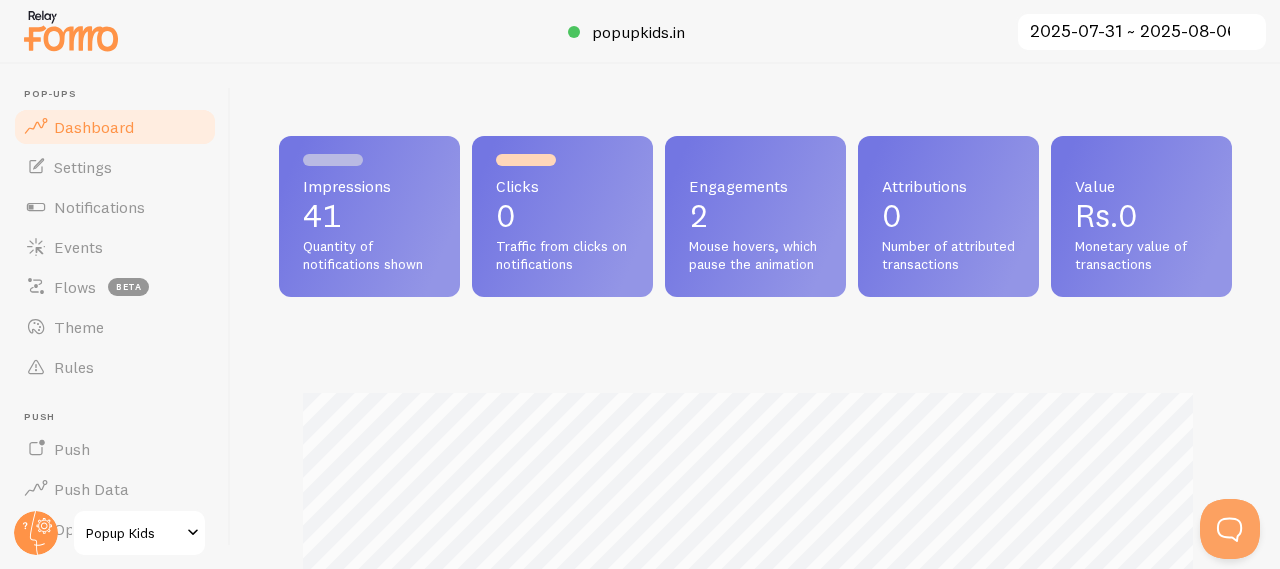 scroll, scrollTop: 999474, scrollLeft: 999062, axis: both 